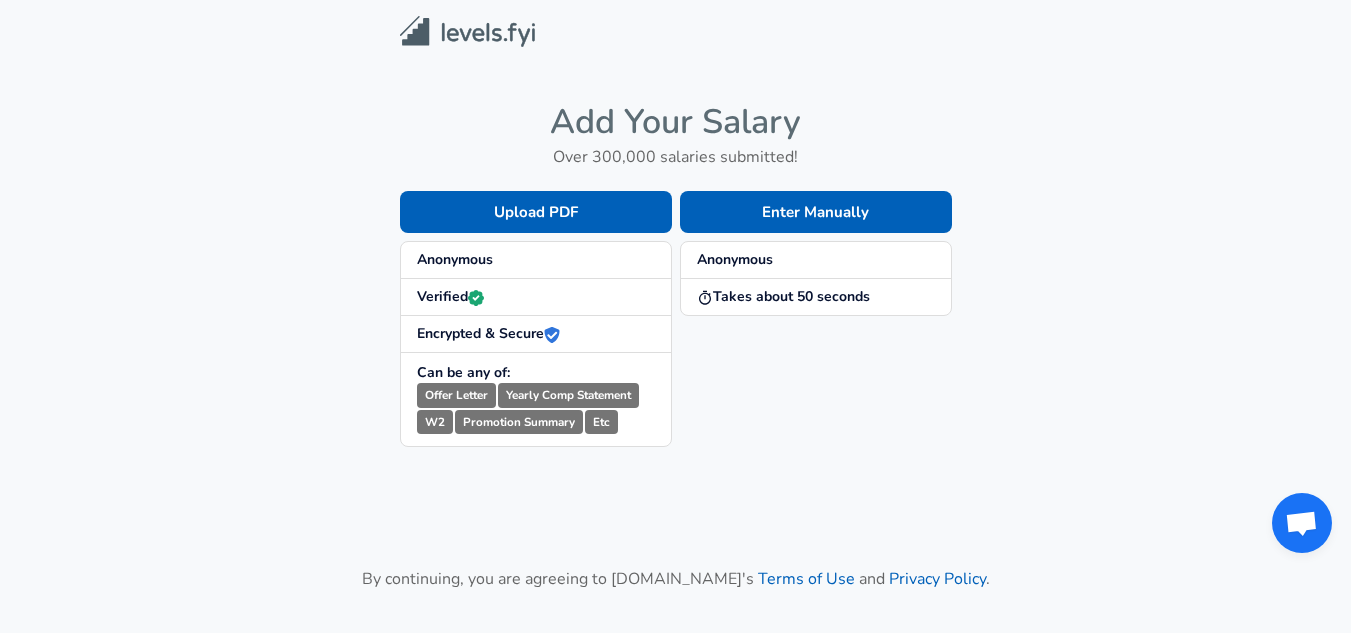 scroll, scrollTop: 0, scrollLeft: 0, axis: both 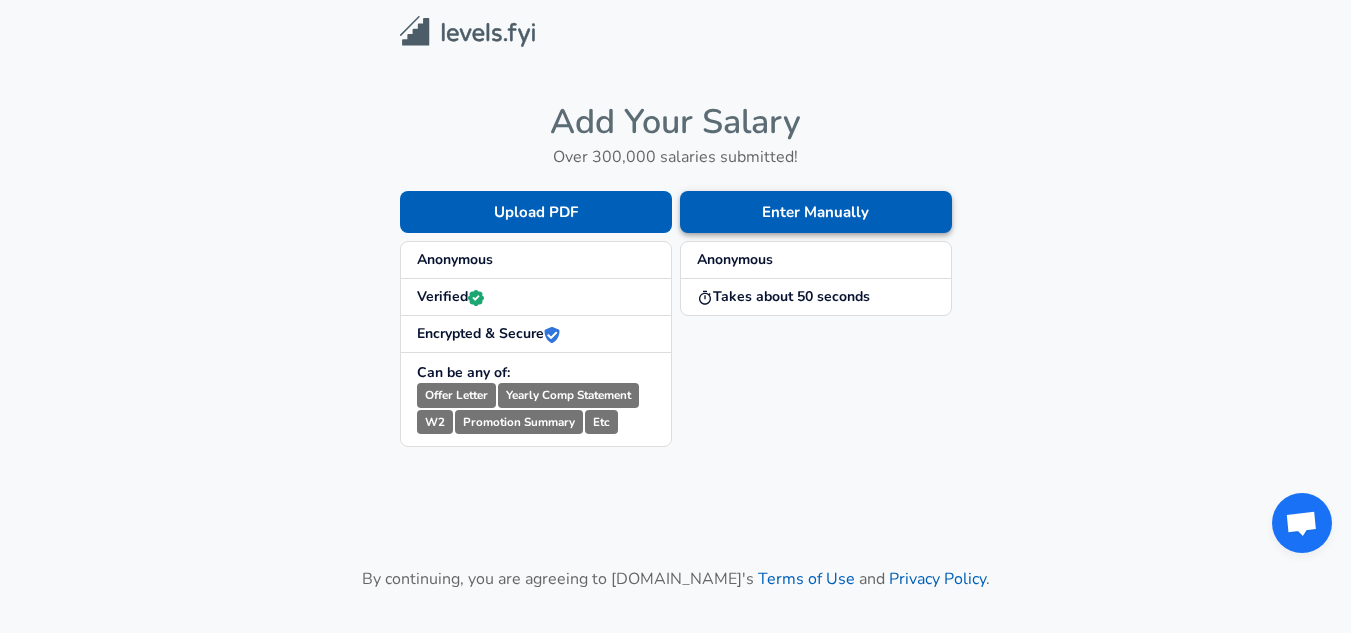 click on "Enter Manually" at bounding box center (816, 212) 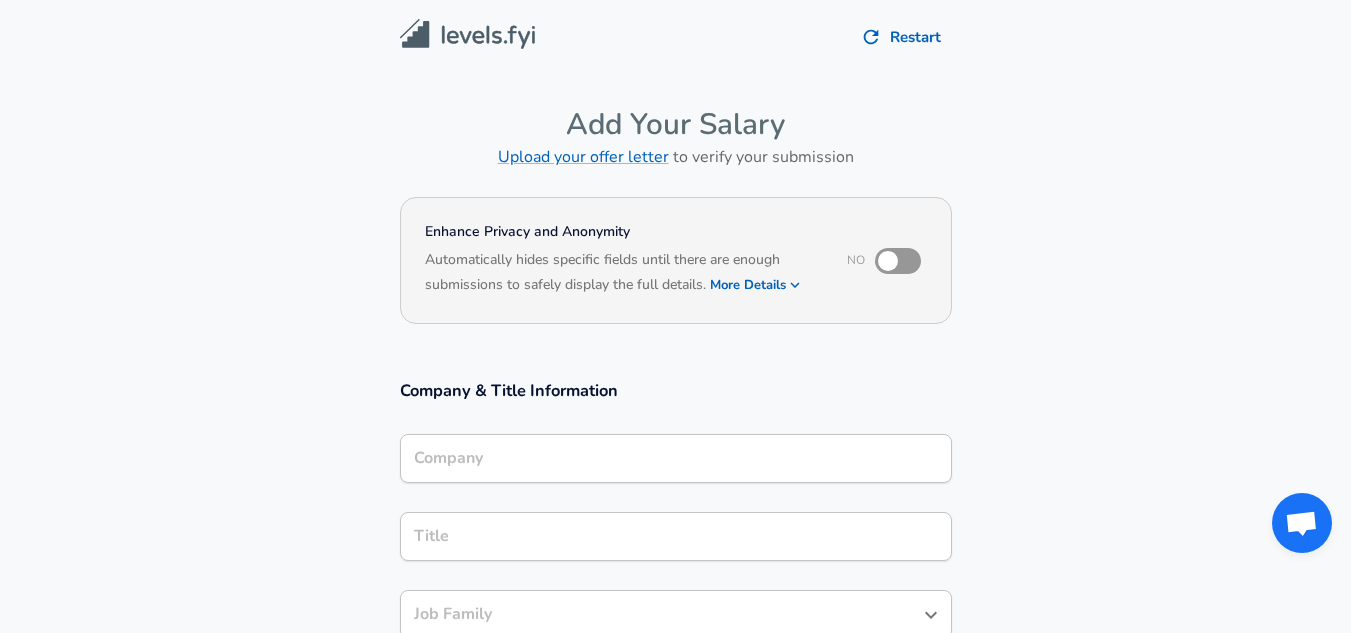 click on "Company" at bounding box center [676, 458] 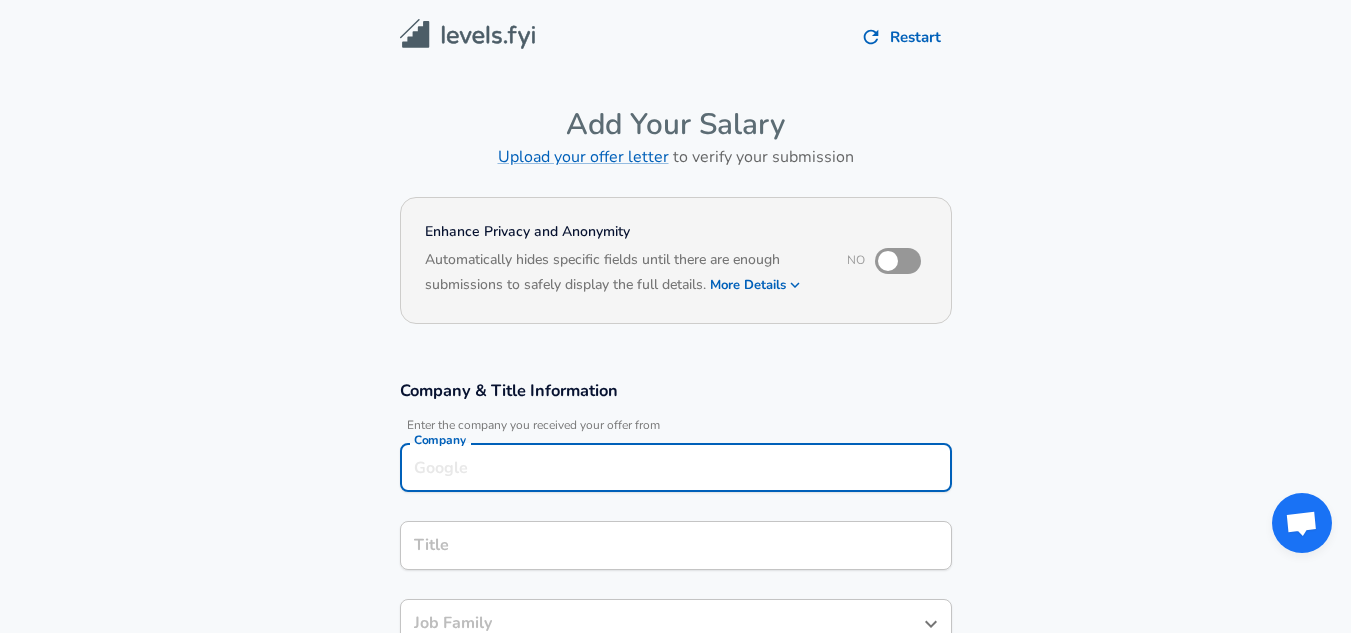 scroll, scrollTop: 20, scrollLeft: 0, axis: vertical 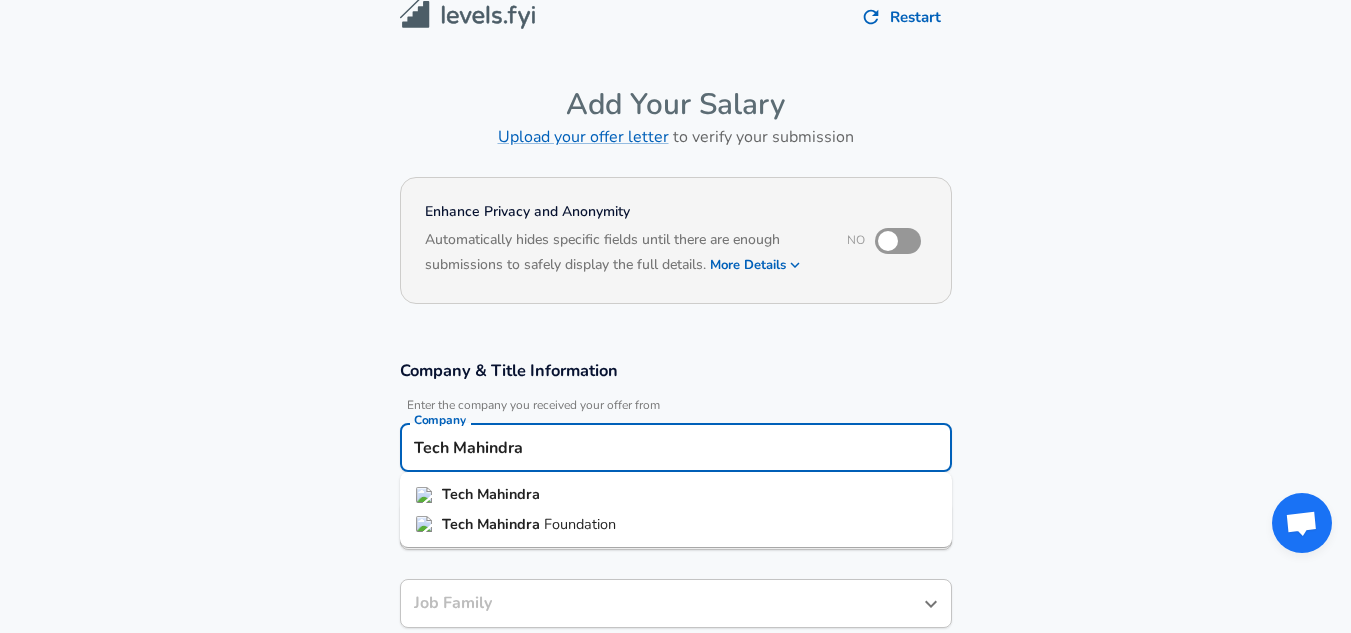 click on "Mahindra" at bounding box center [508, 494] 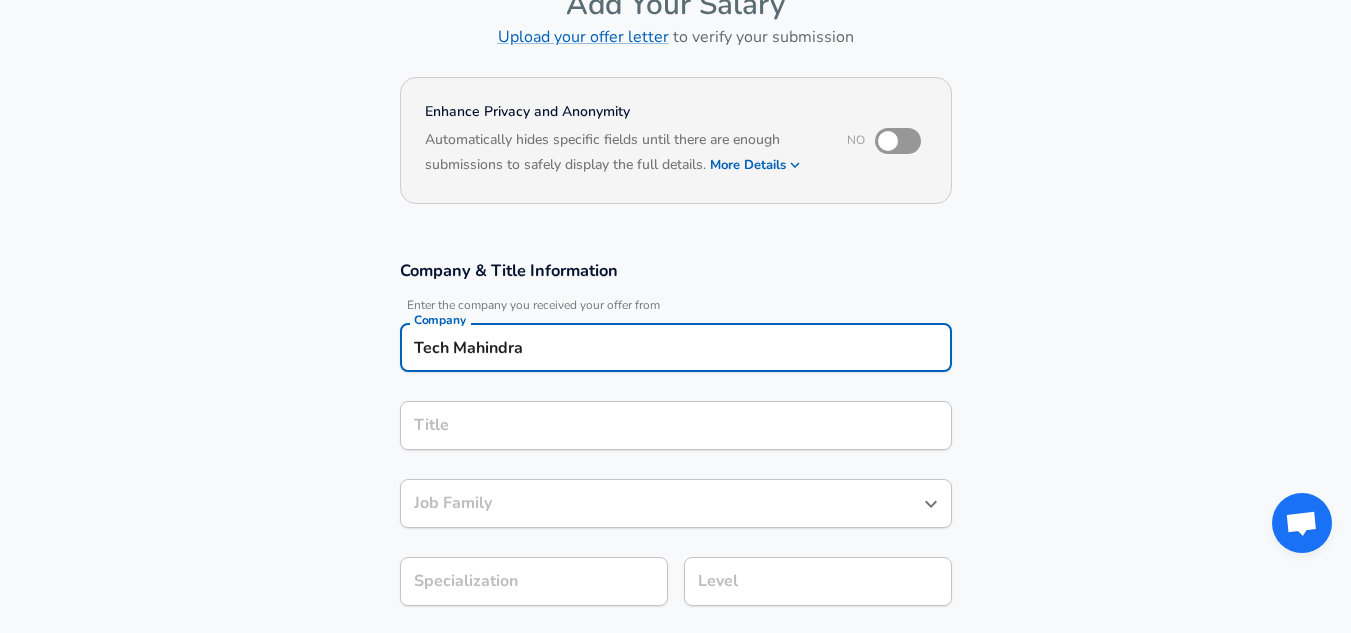 type on "Tech Mahindra" 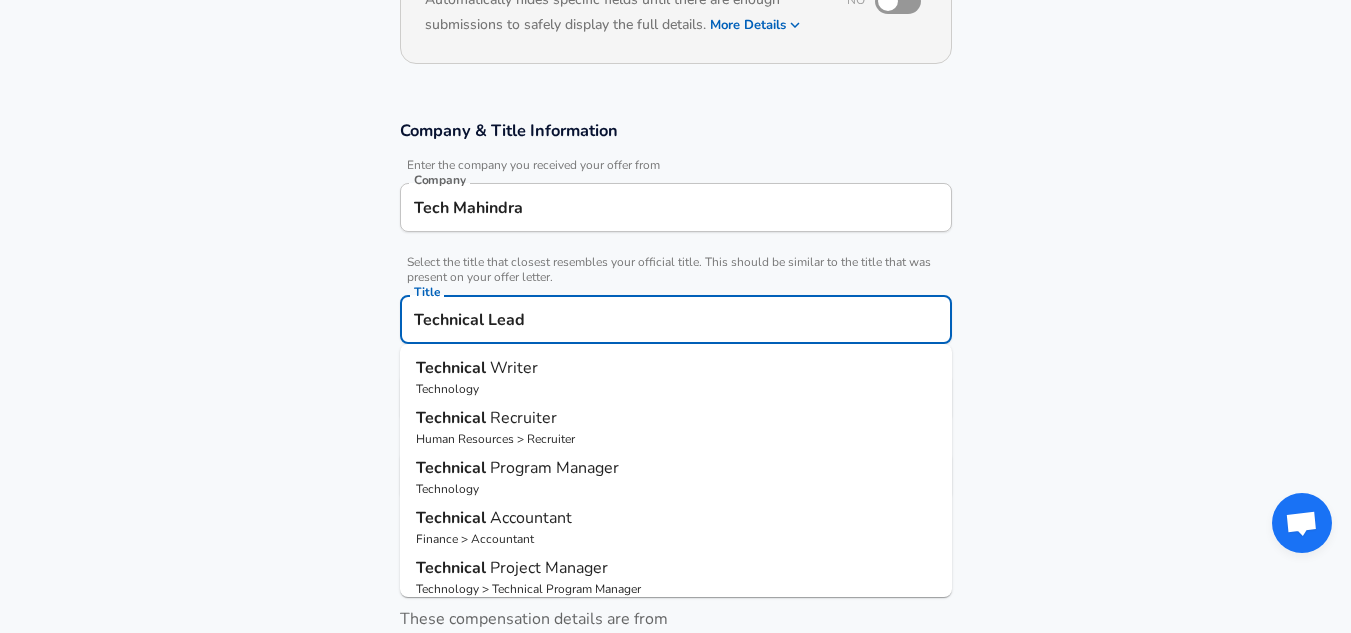 scroll, scrollTop: 360, scrollLeft: 0, axis: vertical 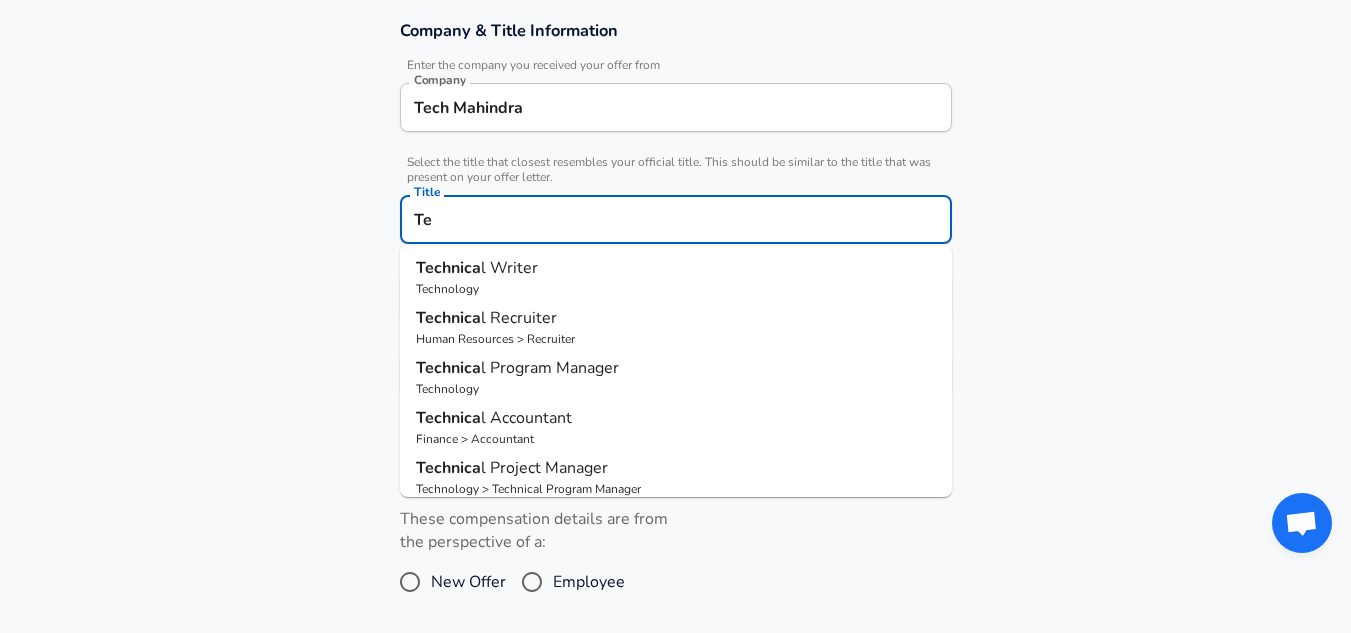 type on "T" 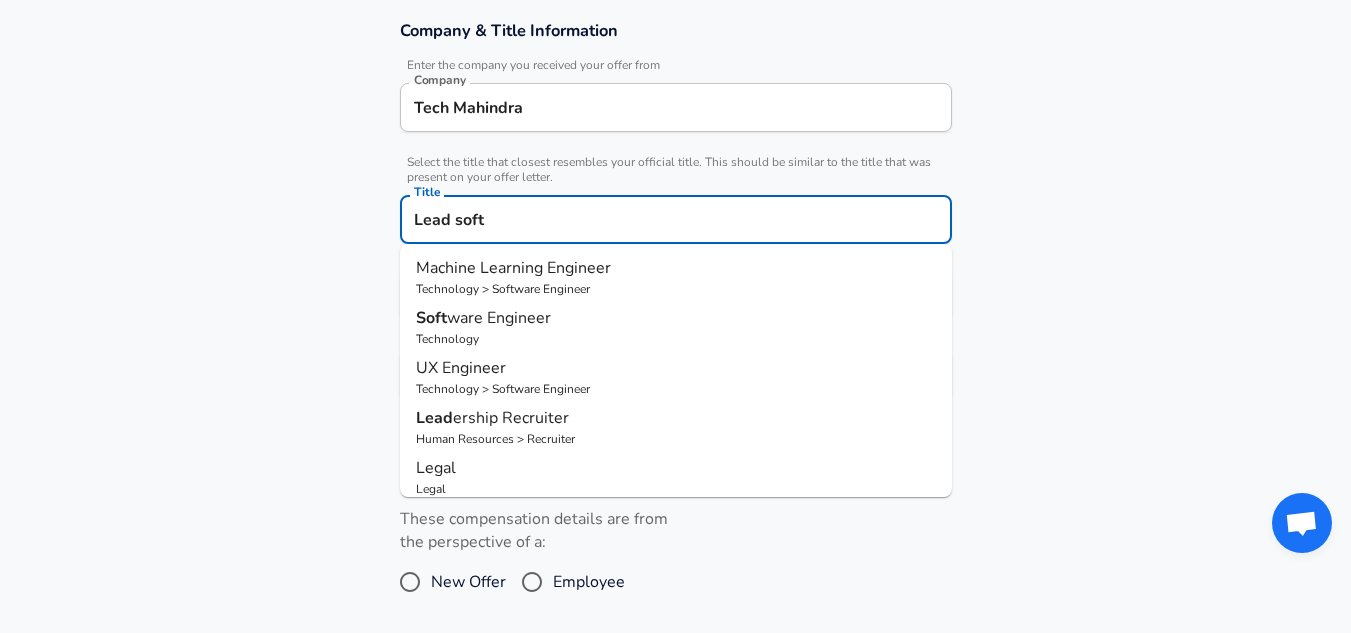 click on "Technology" at bounding box center (676, 339) 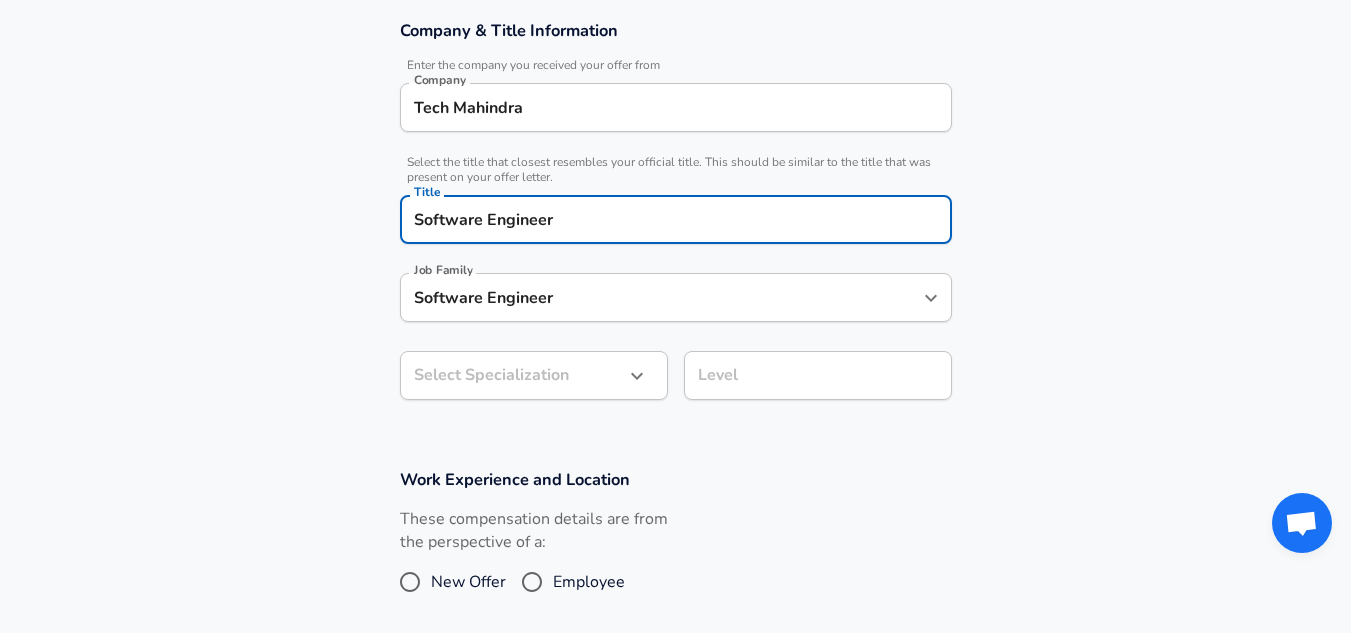 type on "Software Engineer" 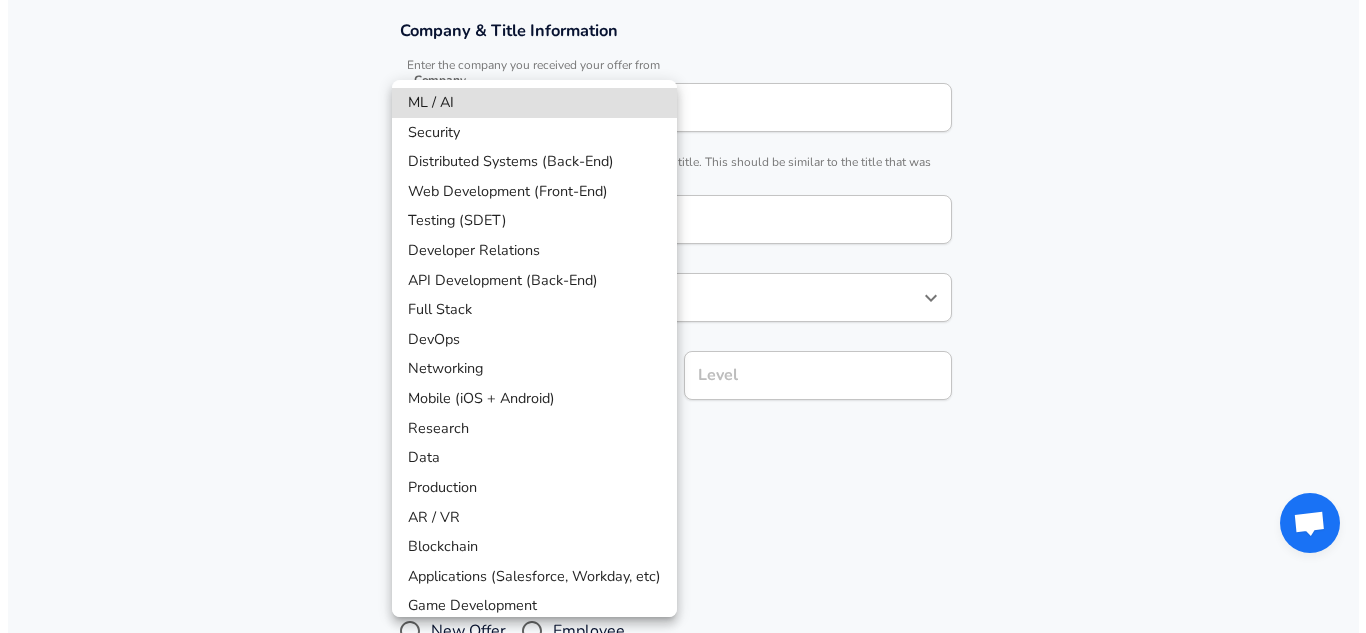 scroll, scrollTop: 420, scrollLeft: 0, axis: vertical 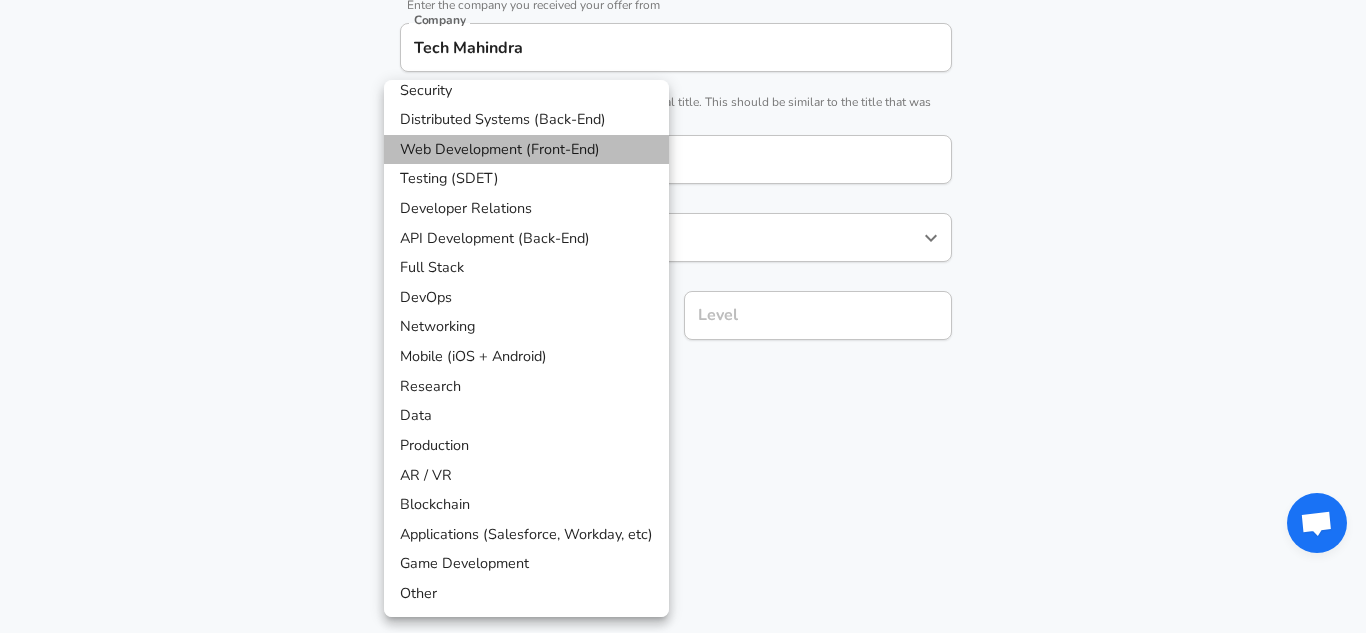 click on "Web Development (Front-End)" at bounding box center [526, 150] 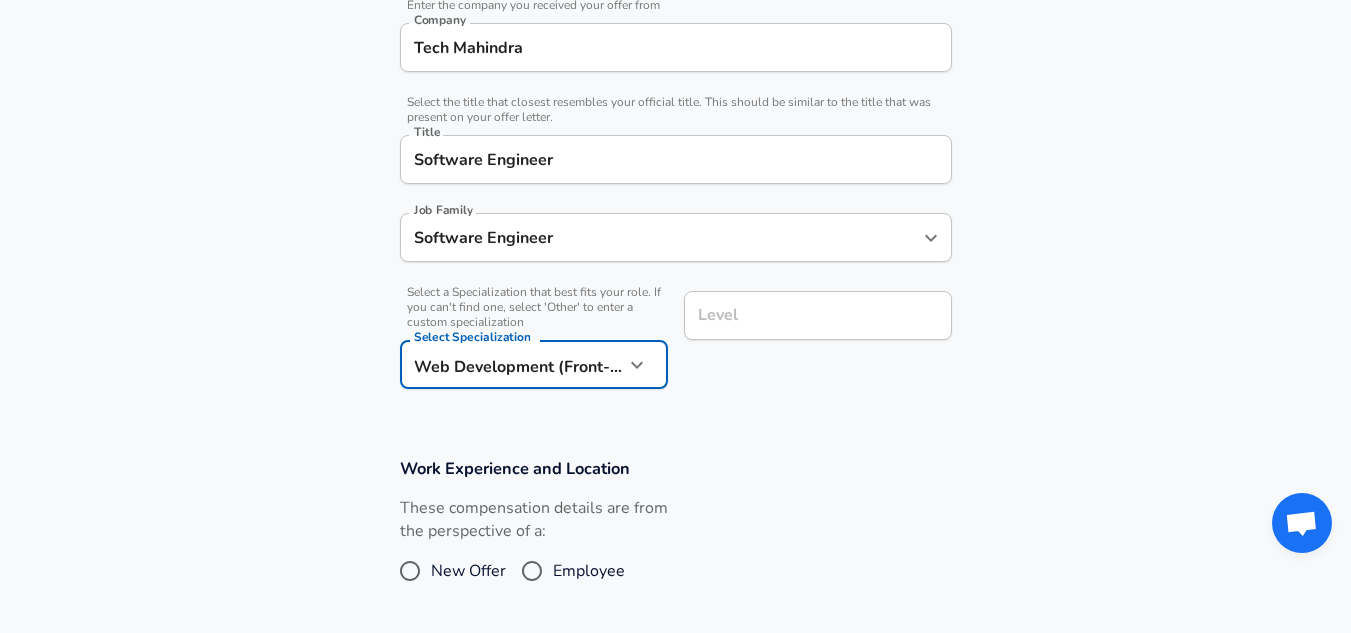 click on "Level" at bounding box center (818, 315) 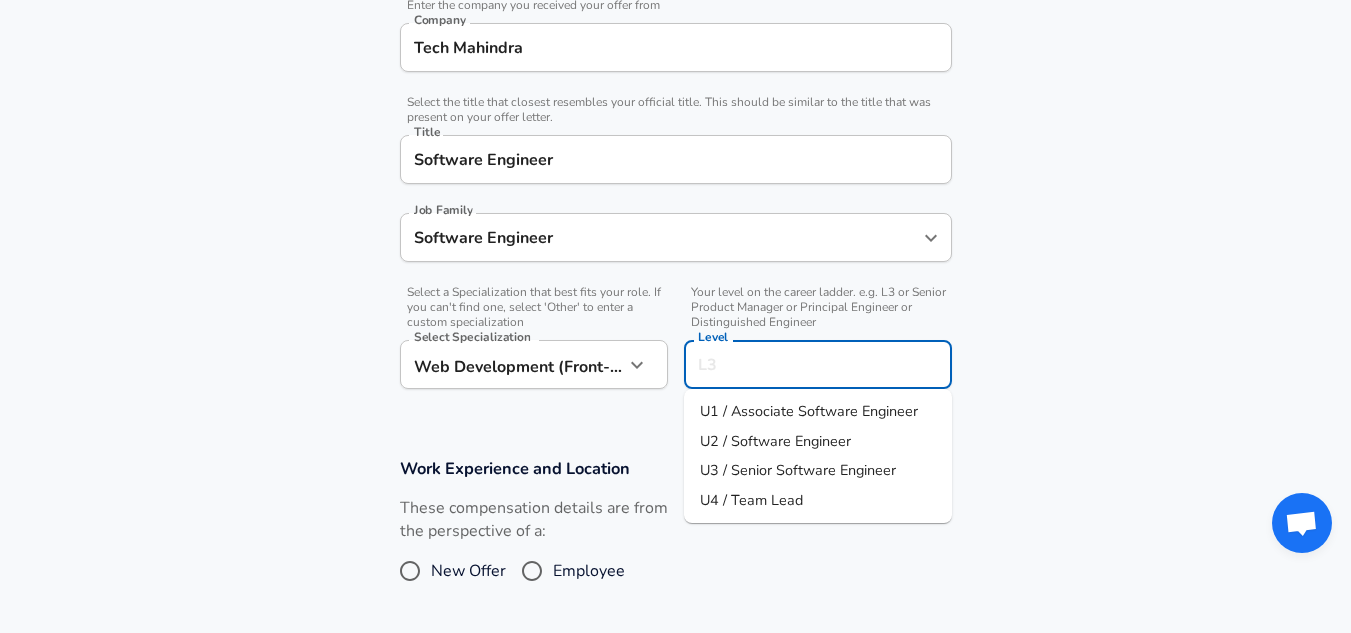 scroll, scrollTop: 460, scrollLeft: 0, axis: vertical 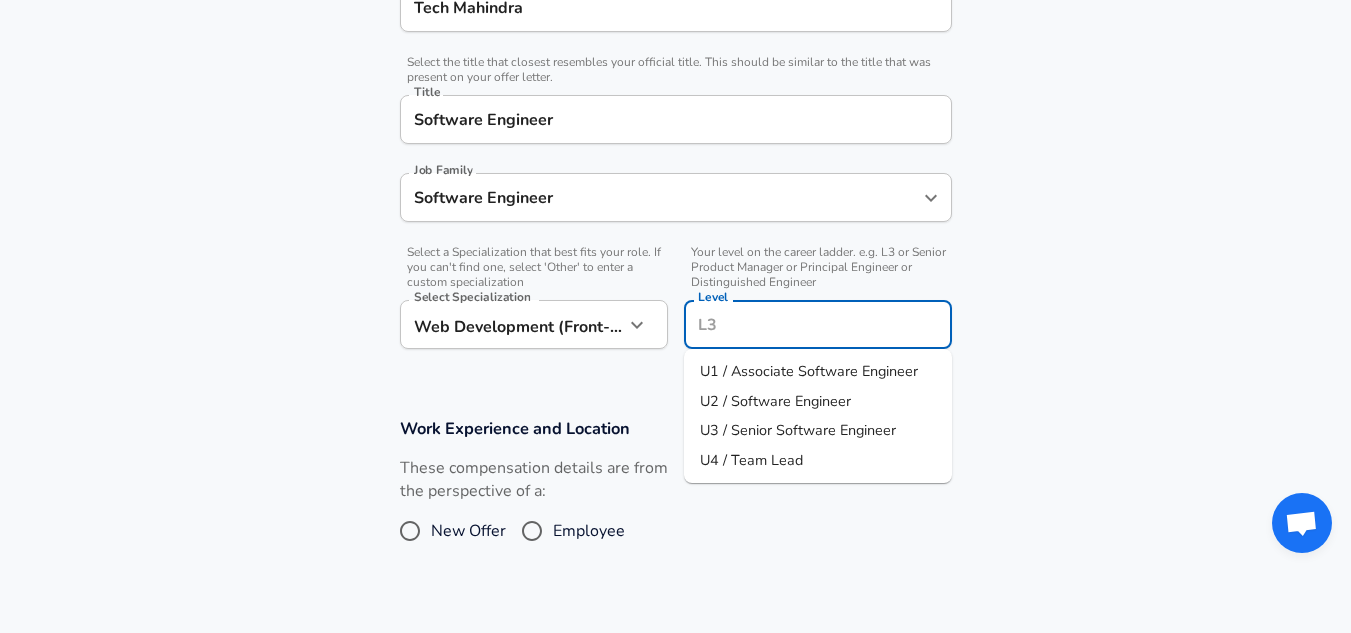 click on "U4 / Team Lead" at bounding box center [751, 460] 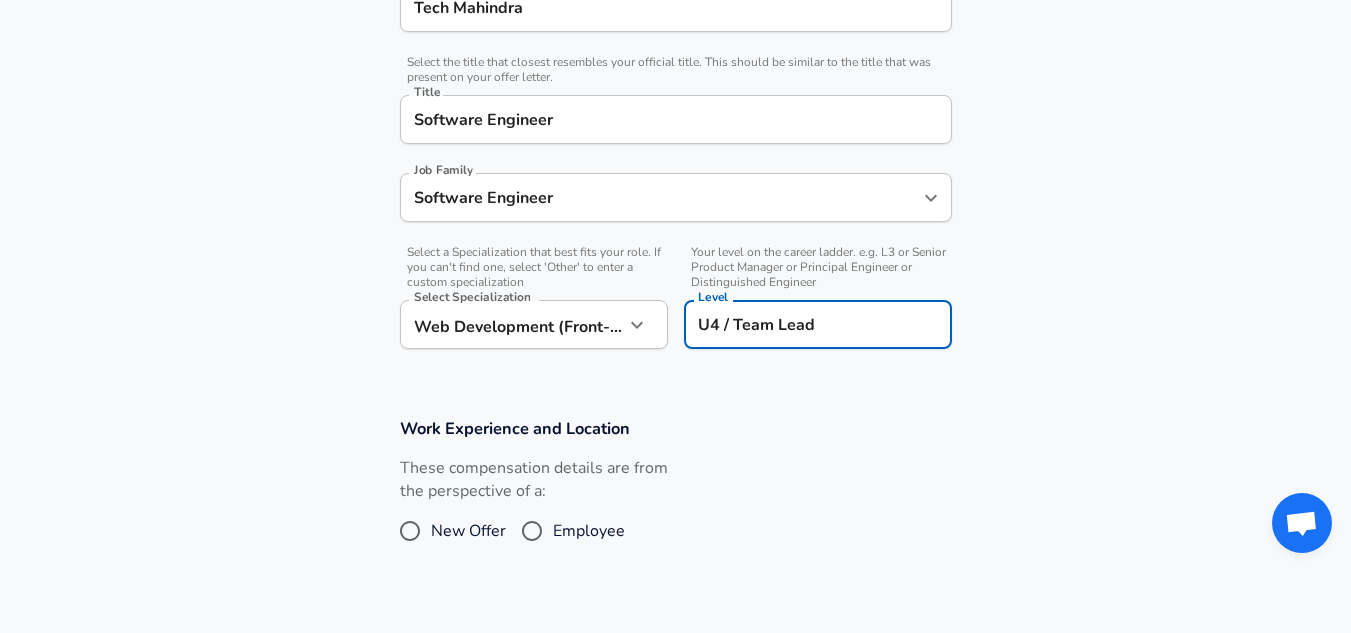 click on "Work Experience and Location" at bounding box center [676, 428] 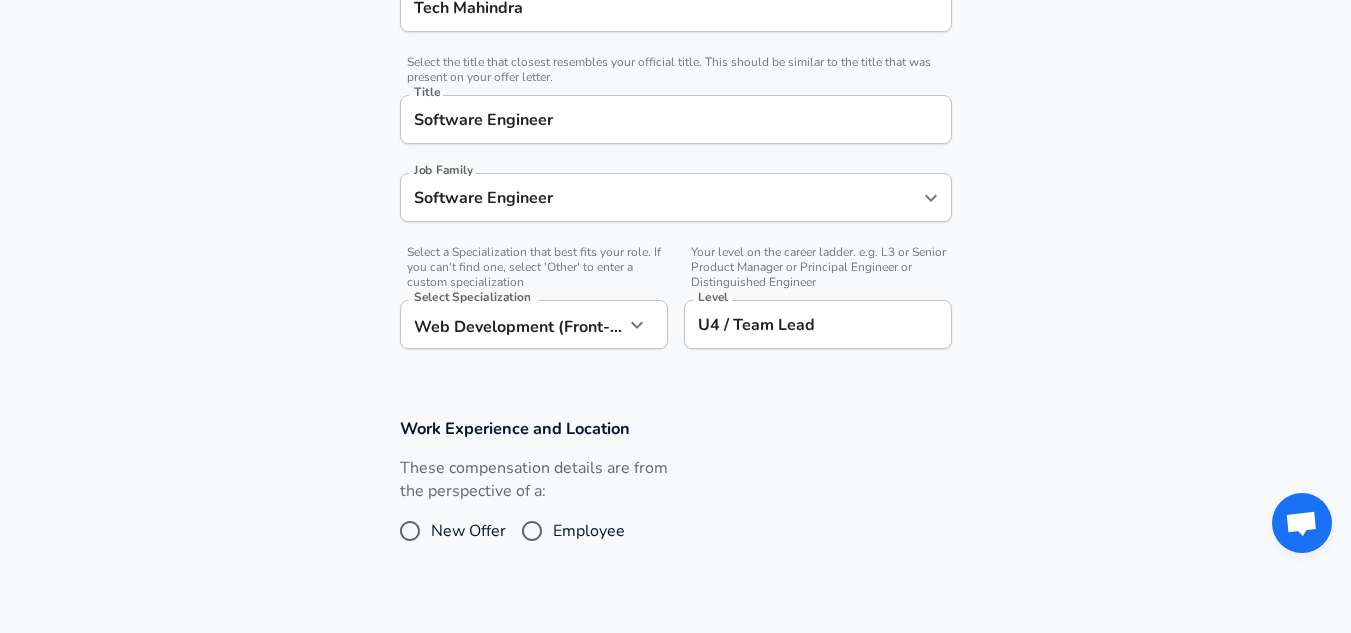 click on "Employee" at bounding box center (532, 531) 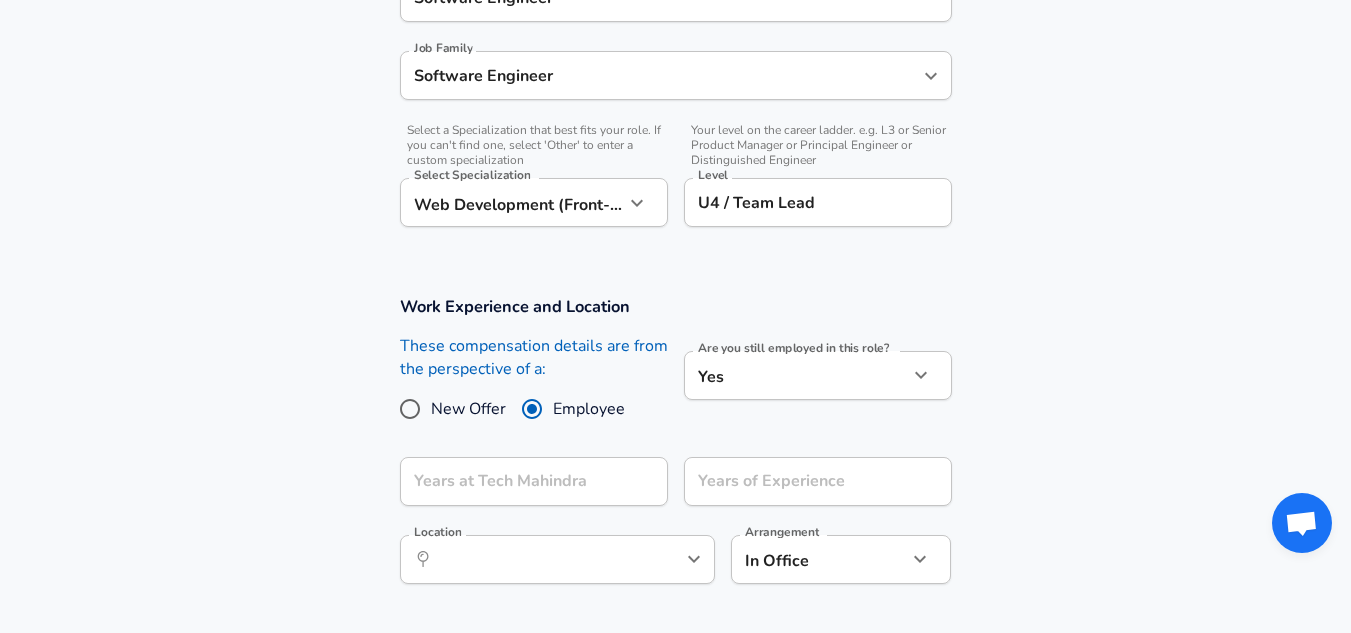 scroll, scrollTop: 760, scrollLeft: 0, axis: vertical 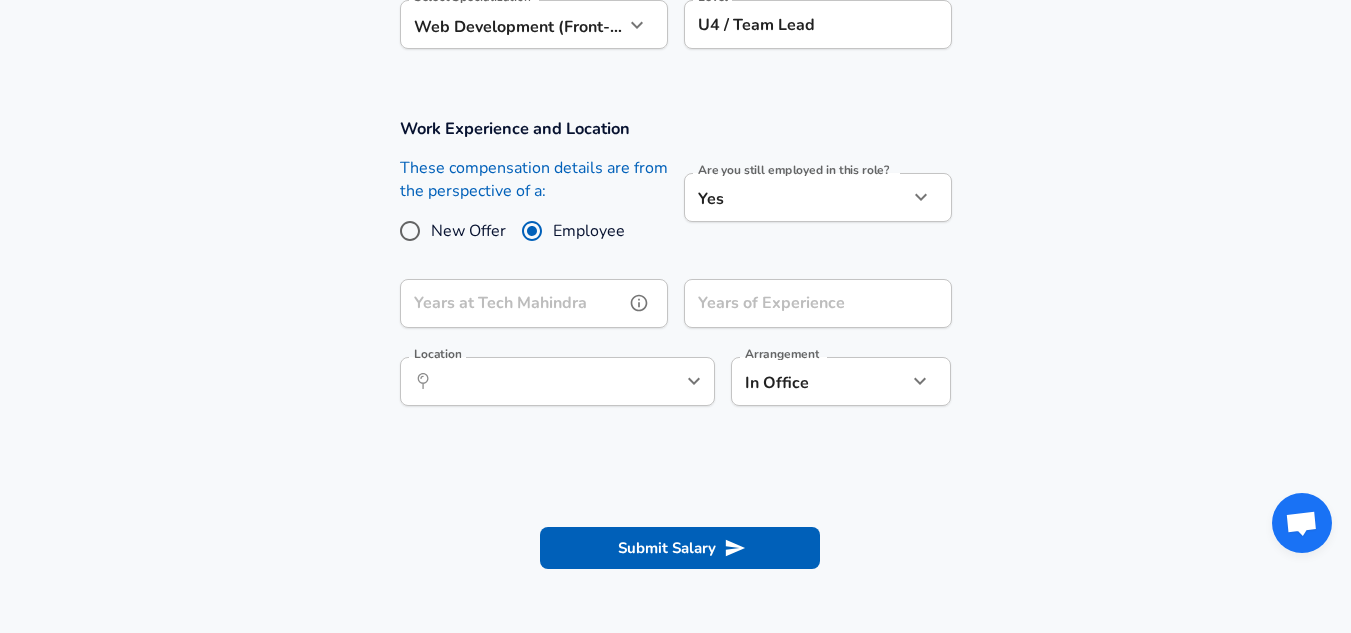 click on "Years at Tech Mahindra" at bounding box center (512, 303) 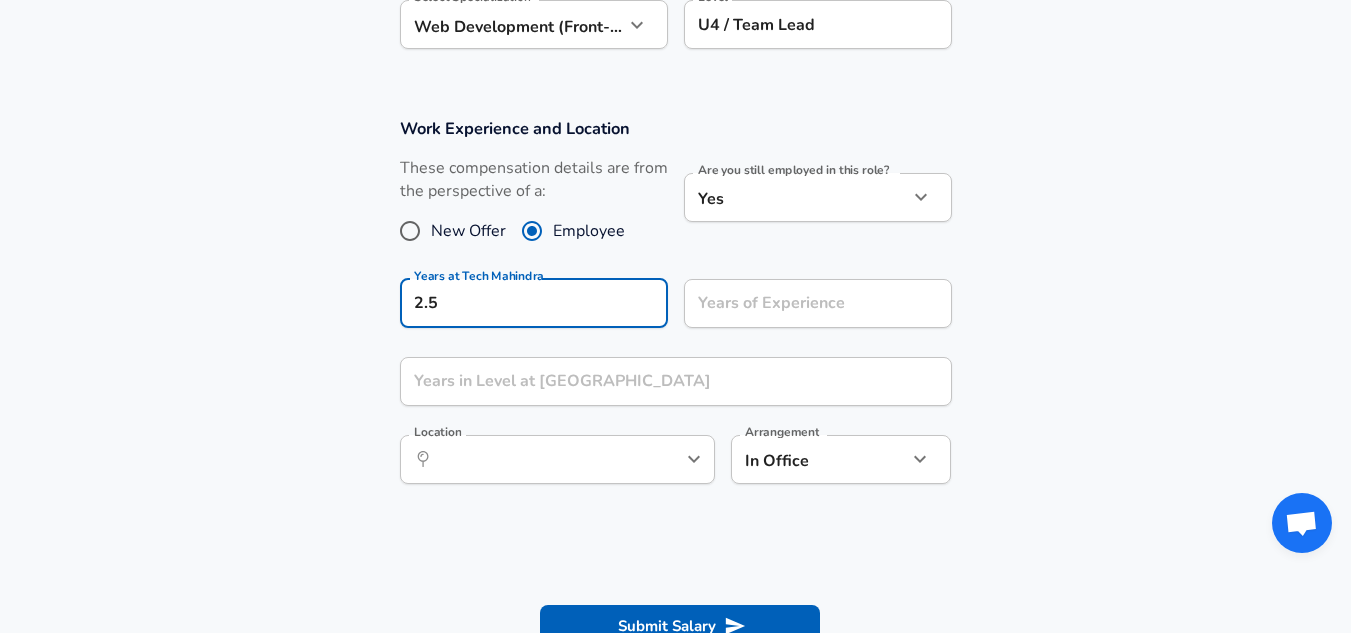 click on "Work Experience and Location These compensation details are from the perspective of a: New Offer Employee Are you still employed in this role? Yes yes Are you still employed in this role? Years at Tech Mahindra 2.5 Years at Tech Mahindra Years of Experience Years of Experience Years in Level at Tech Mahindra Years in Level at Tech Mahindra Location ​ Location Arrangement In Office office Arrangement" at bounding box center (675, 311) 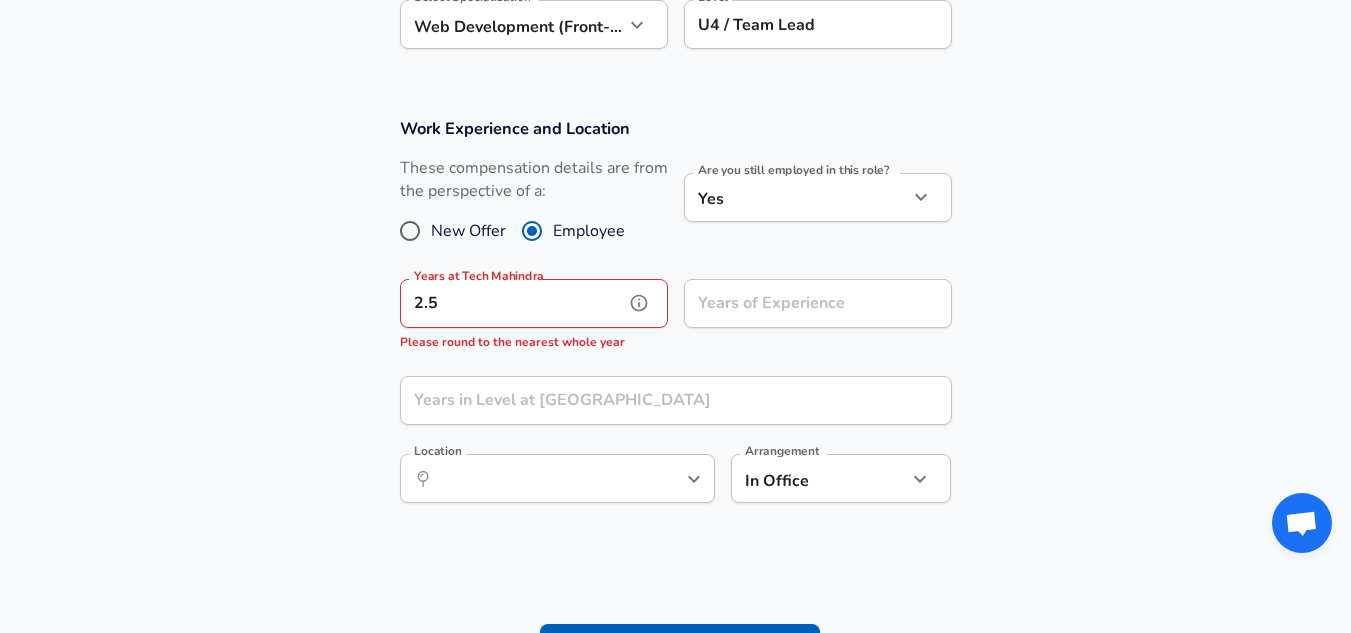 click on "2.5" at bounding box center (512, 303) 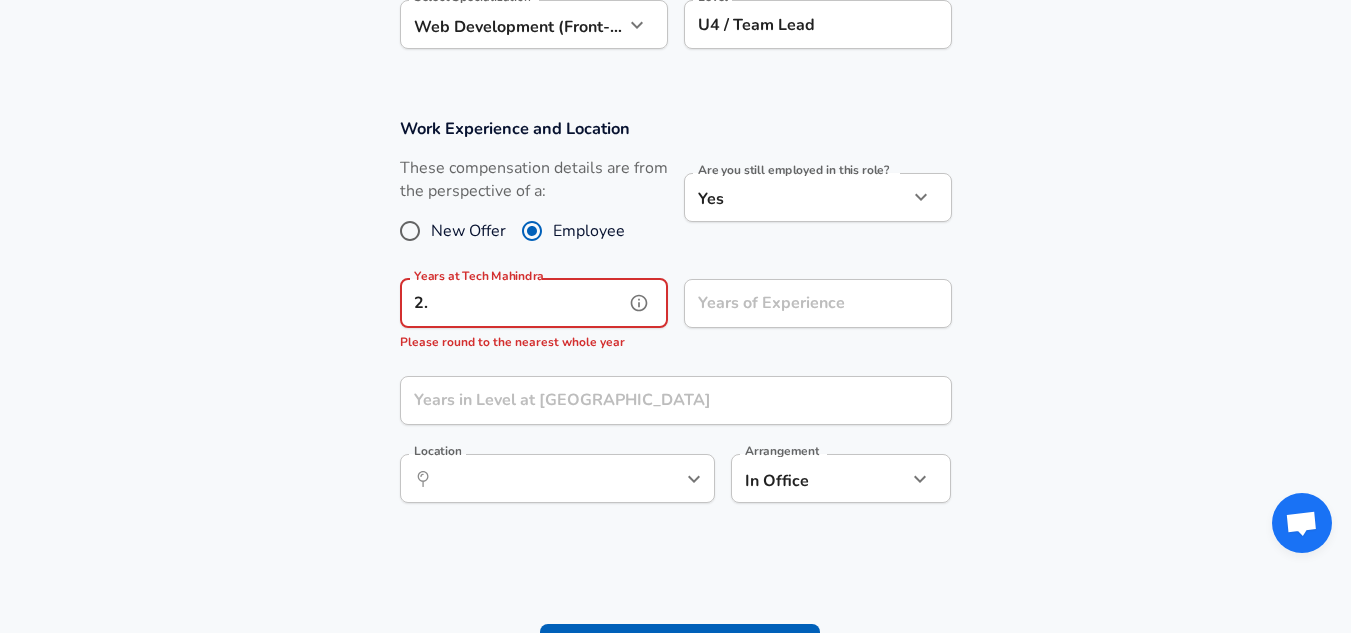 type on "2" 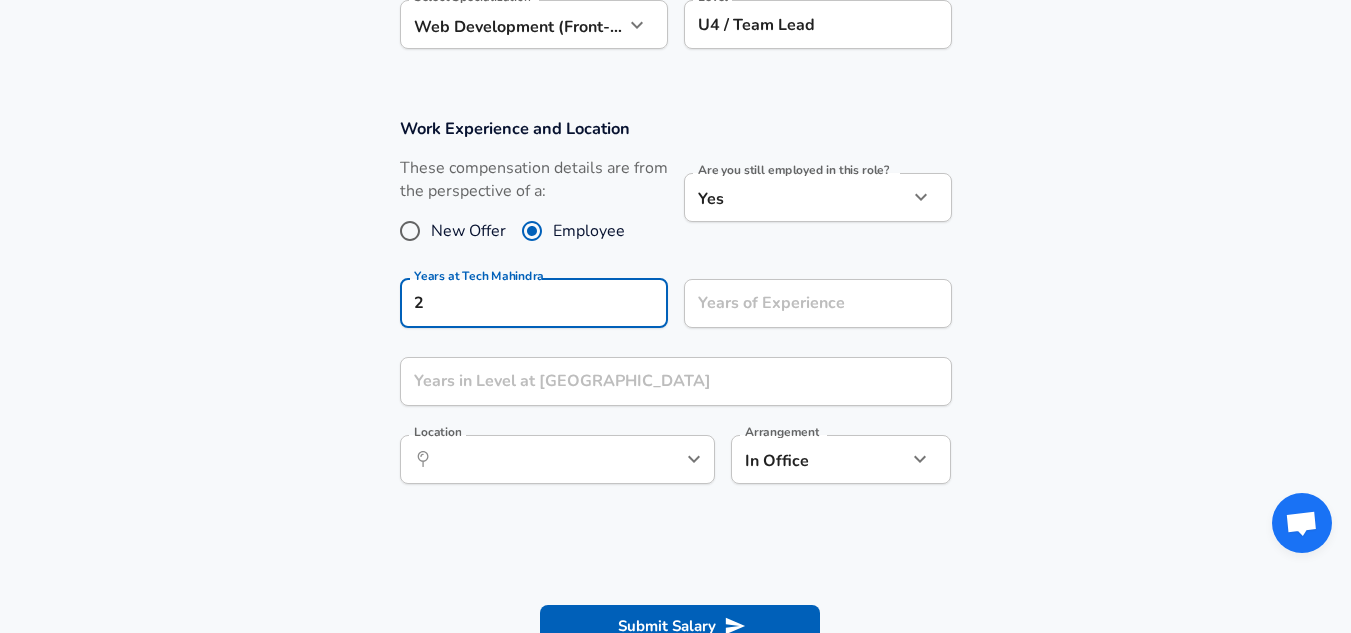 click on "Work Experience and Location These compensation details are from the perspective of a: New Offer Employee Are you still employed in this role? Yes yes Are you still employed in this role? Years at Tech Mahindra 2 Years at Tech Mahindra Years of Experience Years of Experience Years in Level at Tech Mahindra Years in Level at [GEOGRAPHIC_DATA] Location ​ Location Arrangement In Office office Arrangement" at bounding box center [675, 311] 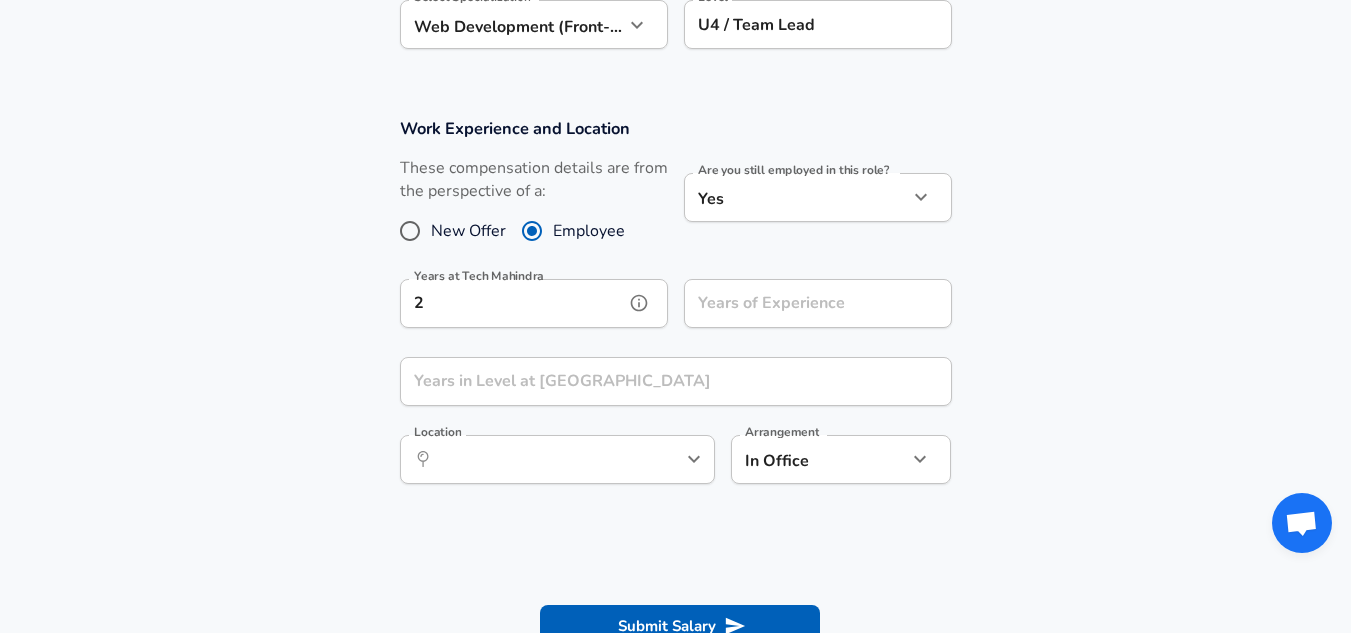 click on "2" at bounding box center [512, 303] 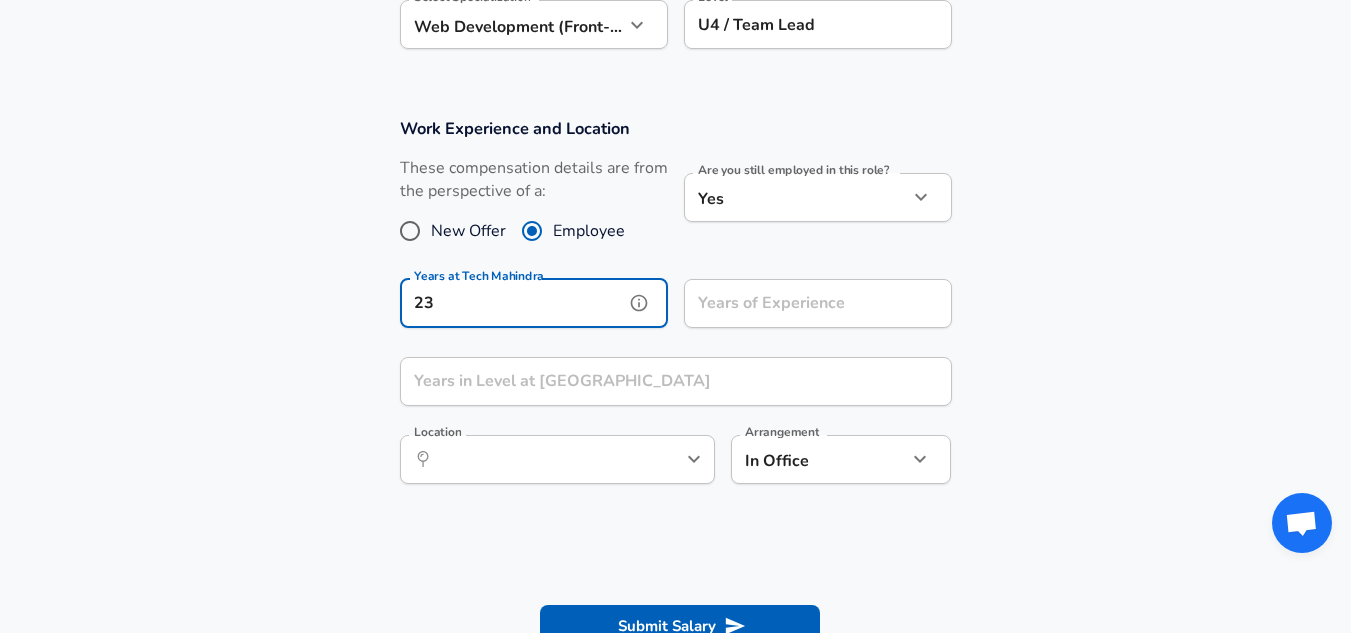 type on "2" 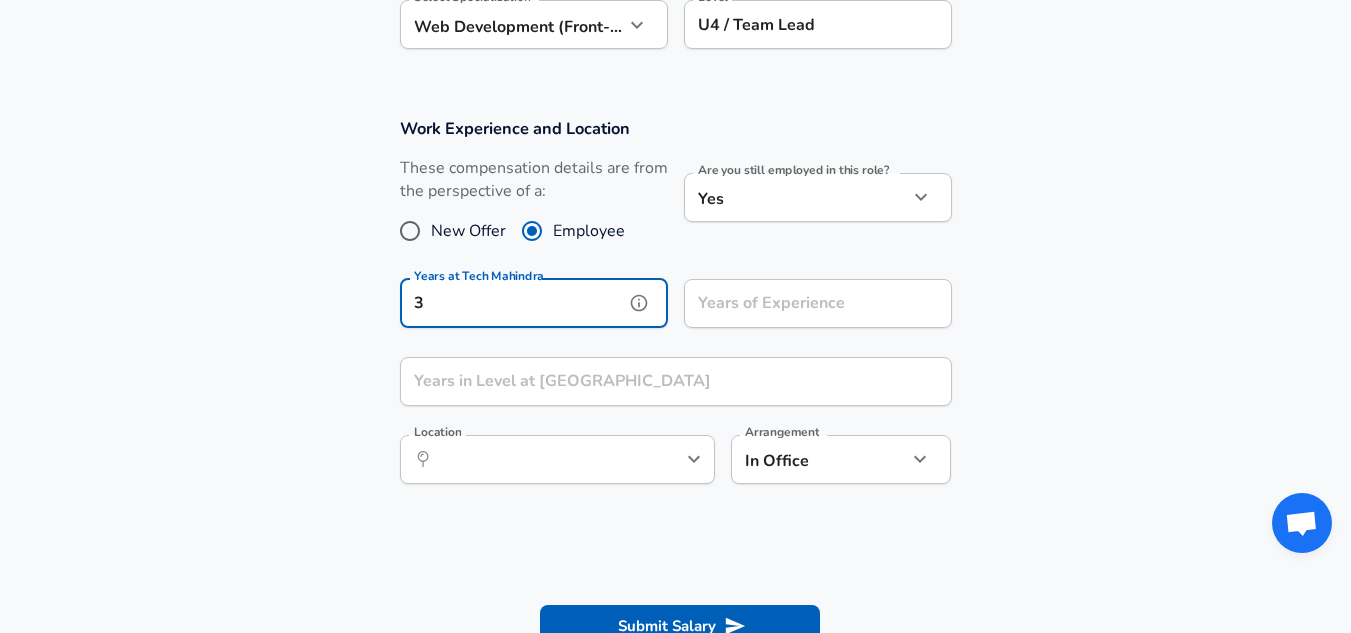 type on "3" 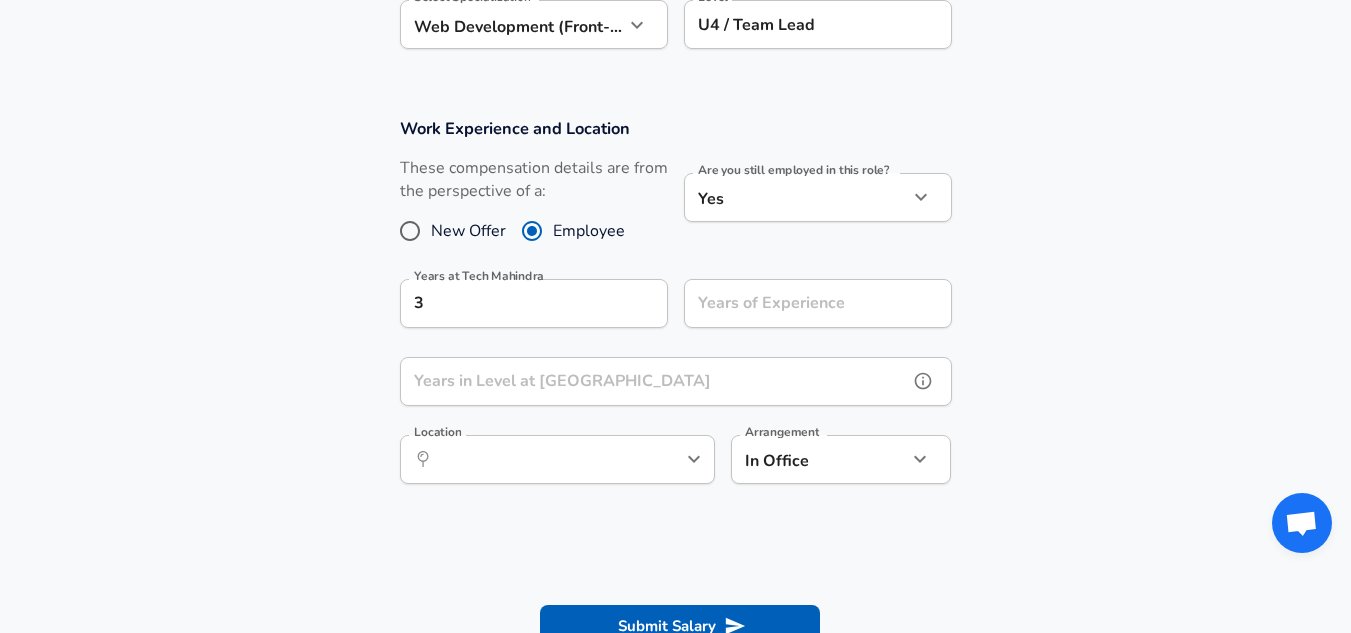 click on "Years in Level at [GEOGRAPHIC_DATA]" at bounding box center [654, 381] 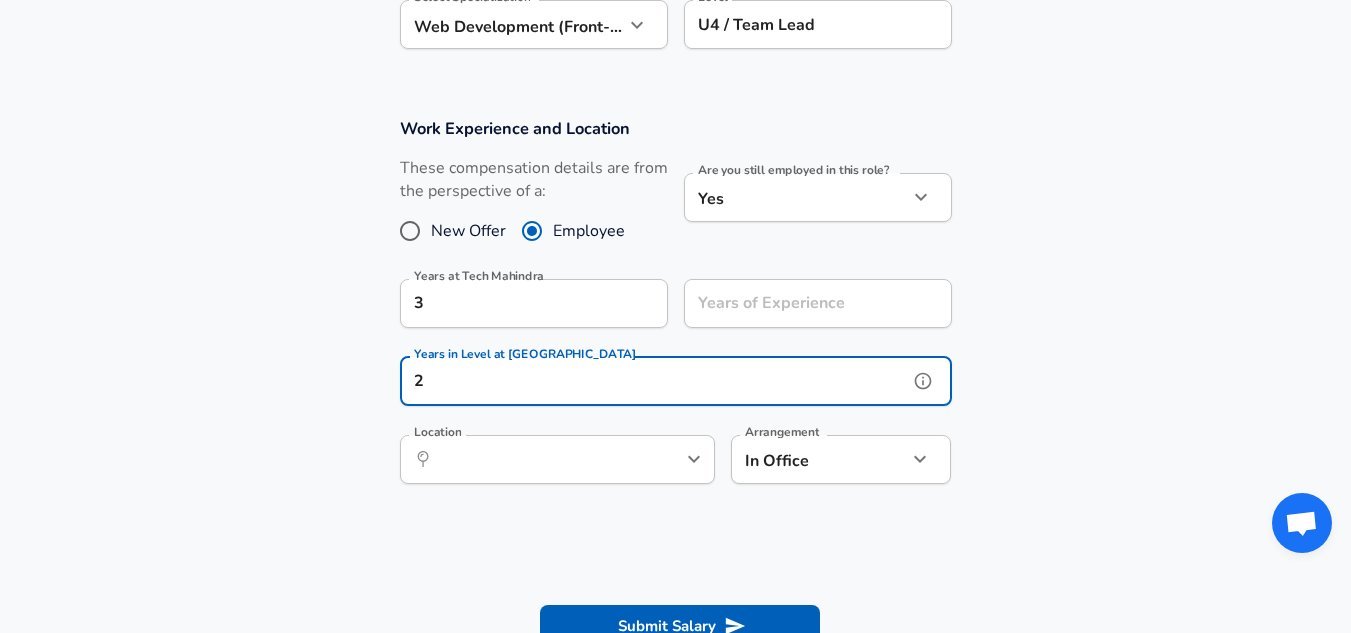type on "2" 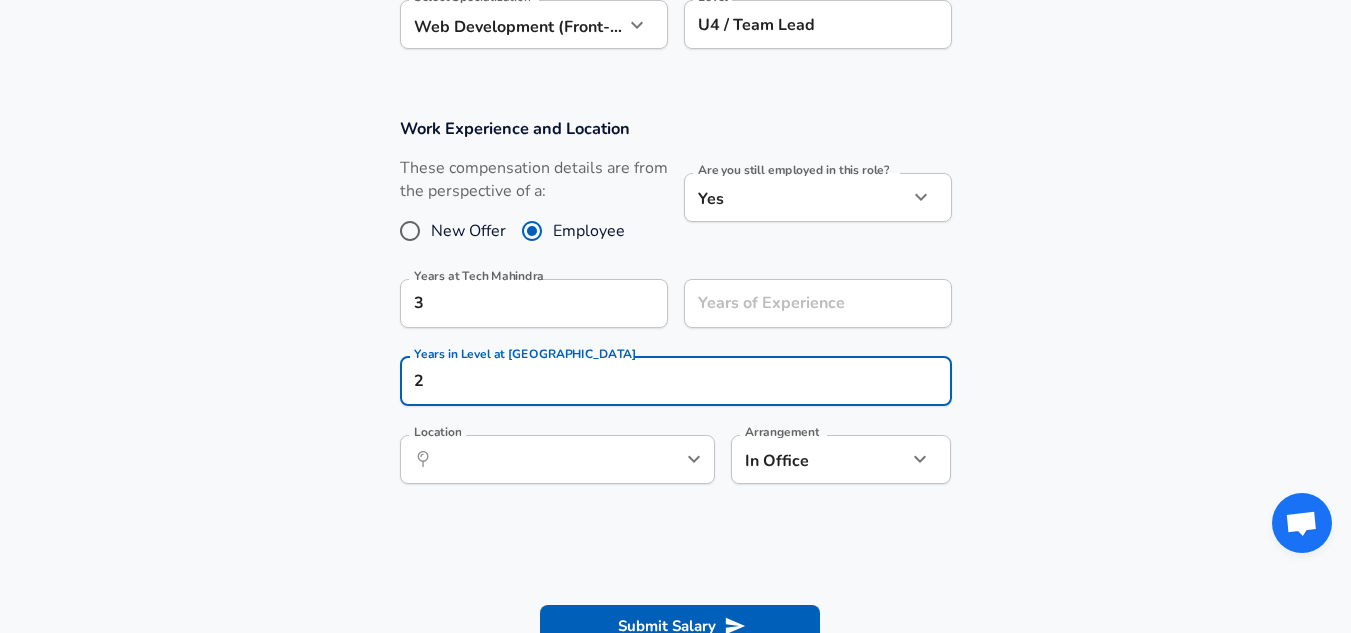 click on "Work Experience and Location These compensation details are from the perspective of a: New Offer Employee Are you still employed in this role? Yes yes Are you still employed in this role? Years at Tech Mahindra 3 Years at Tech Mahindra Years of Experience Years of Experience Years in Level at [GEOGRAPHIC_DATA] 2 Years in Level at [GEOGRAPHIC_DATA] Location ​ Location Arrangement In Office office Arrangement" at bounding box center (675, 311) 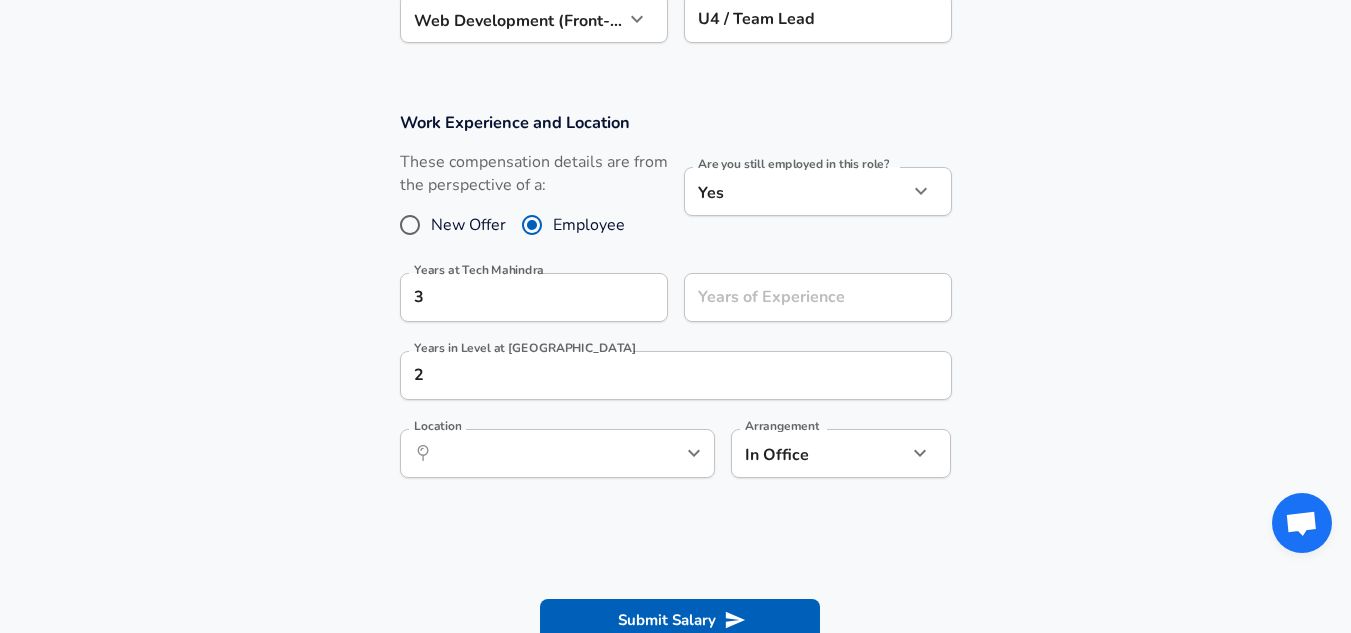 scroll, scrollTop: 960, scrollLeft: 0, axis: vertical 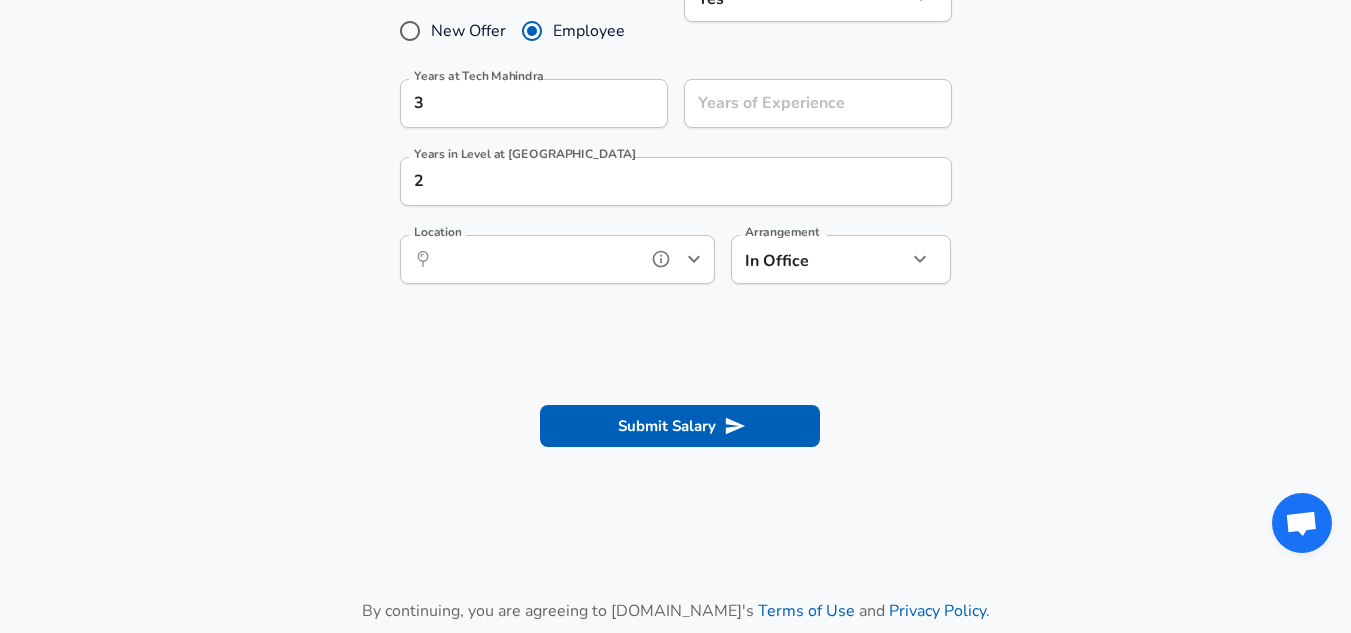 click on "Location" at bounding box center (535, 259) 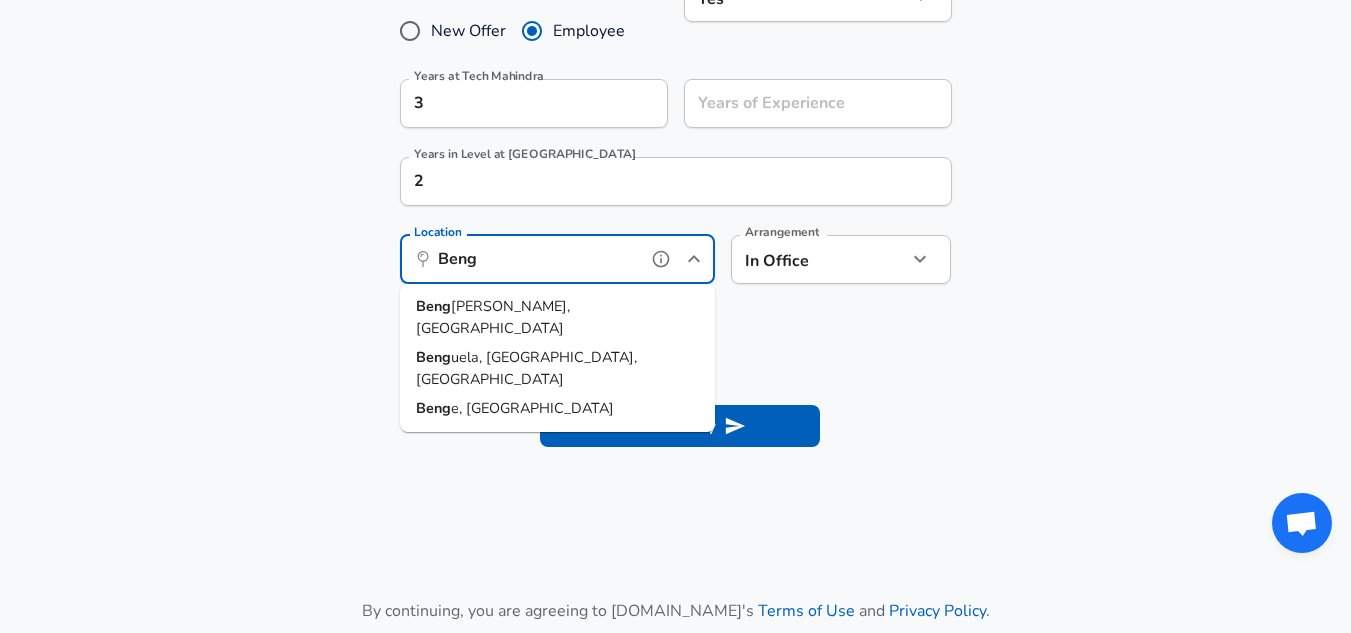 click on "[PERSON_NAME], [GEOGRAPHIC_DATA]" at bounding box center [493, 317] 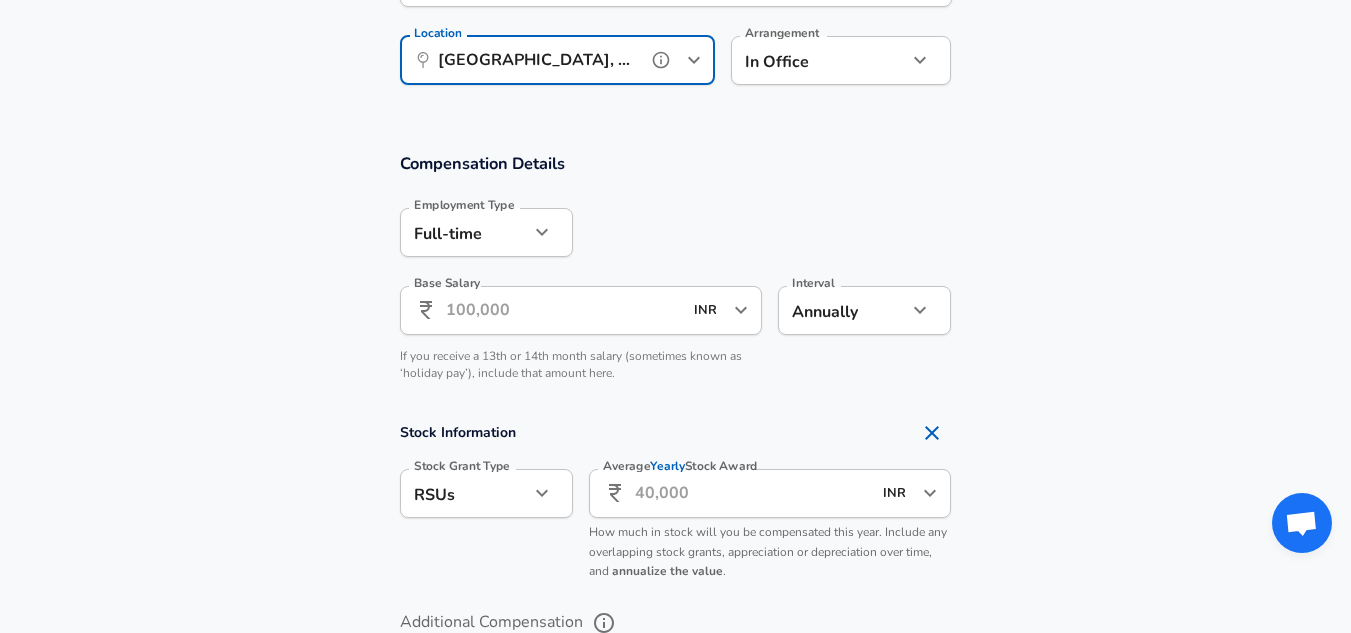 scroll, scrollTop: 1160, scrollLeft: 0, axis: vertical 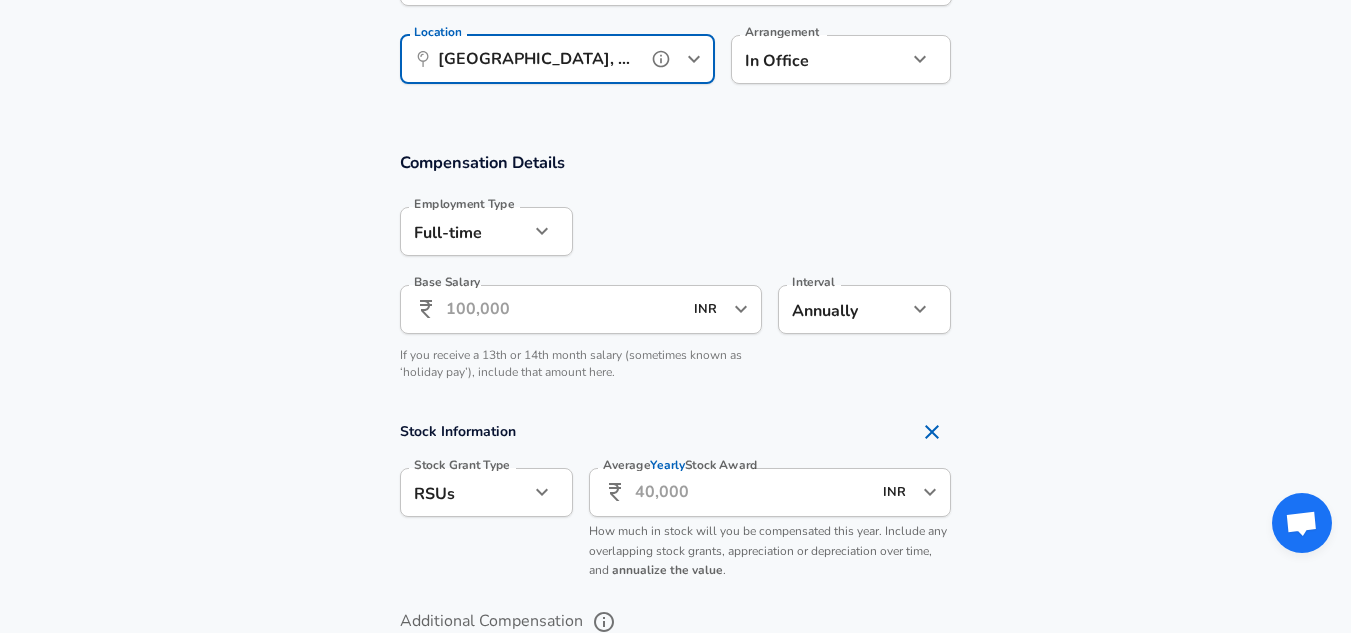 type on "[GEOGRAPHIC_DATA], [GEOGRAPHIC_DATA], [GEOGRAPHIC_DATA]" 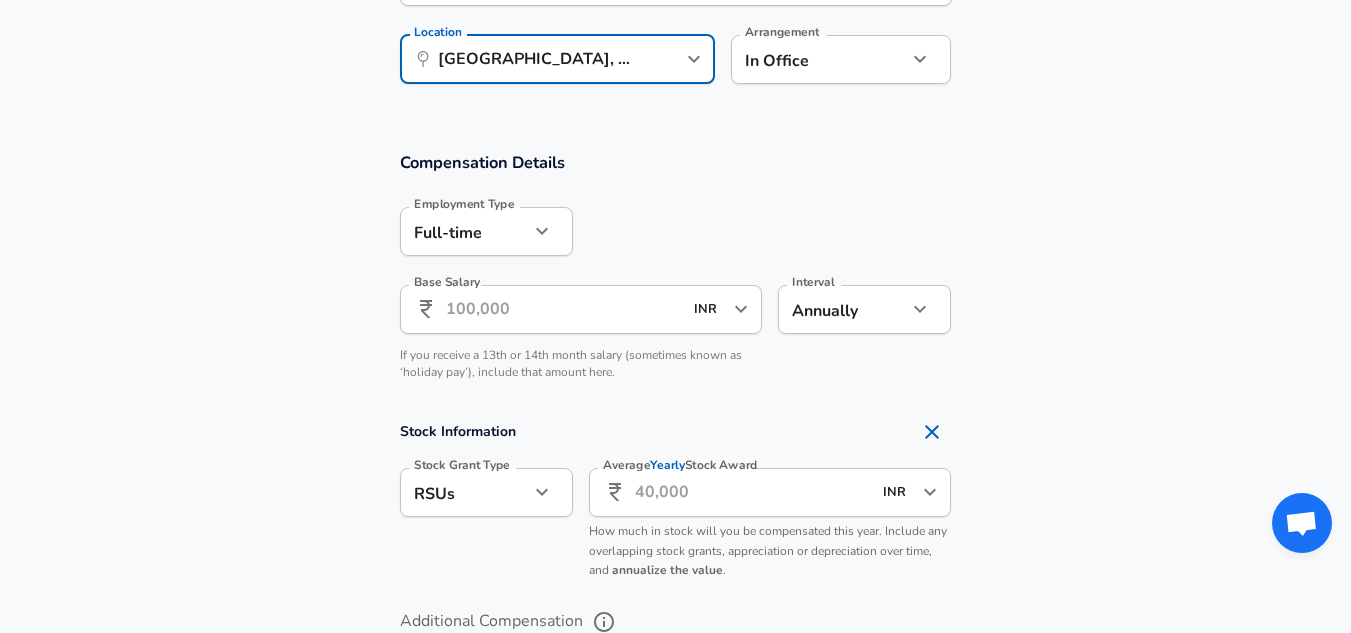 click on "Base Salary" at bounding box center [564, 309] 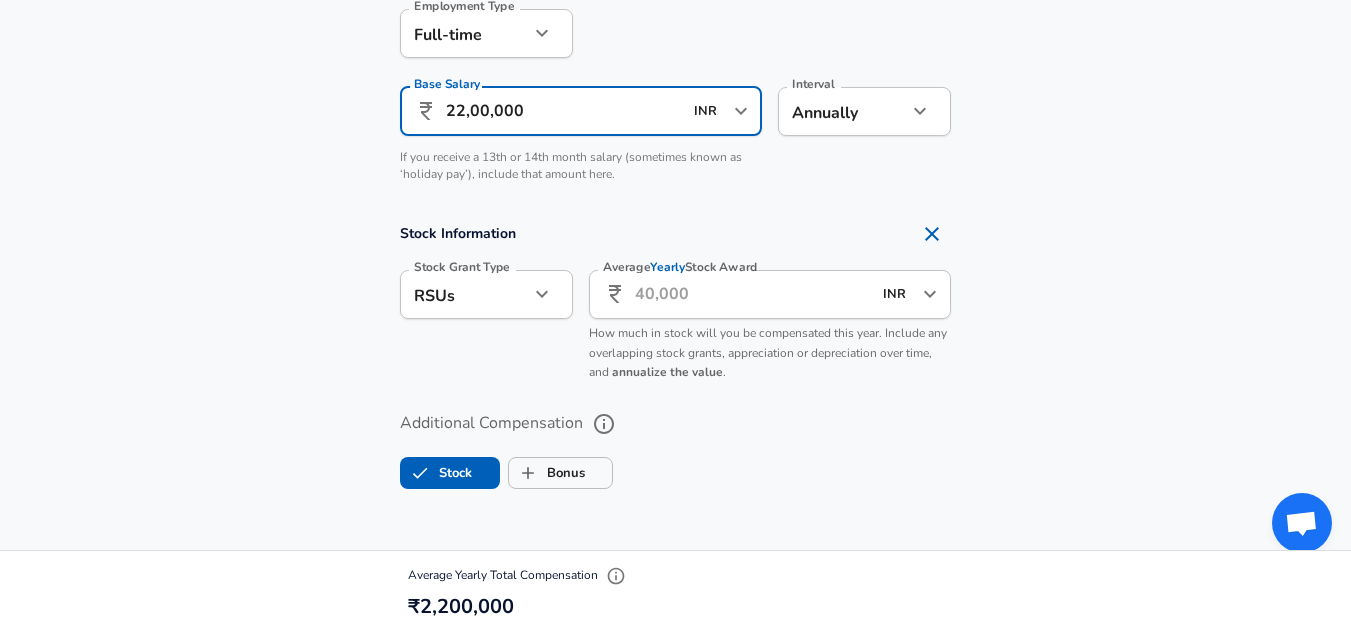 scroll, scrollTop: 1360, scrollLeft: 0, axis: vertical 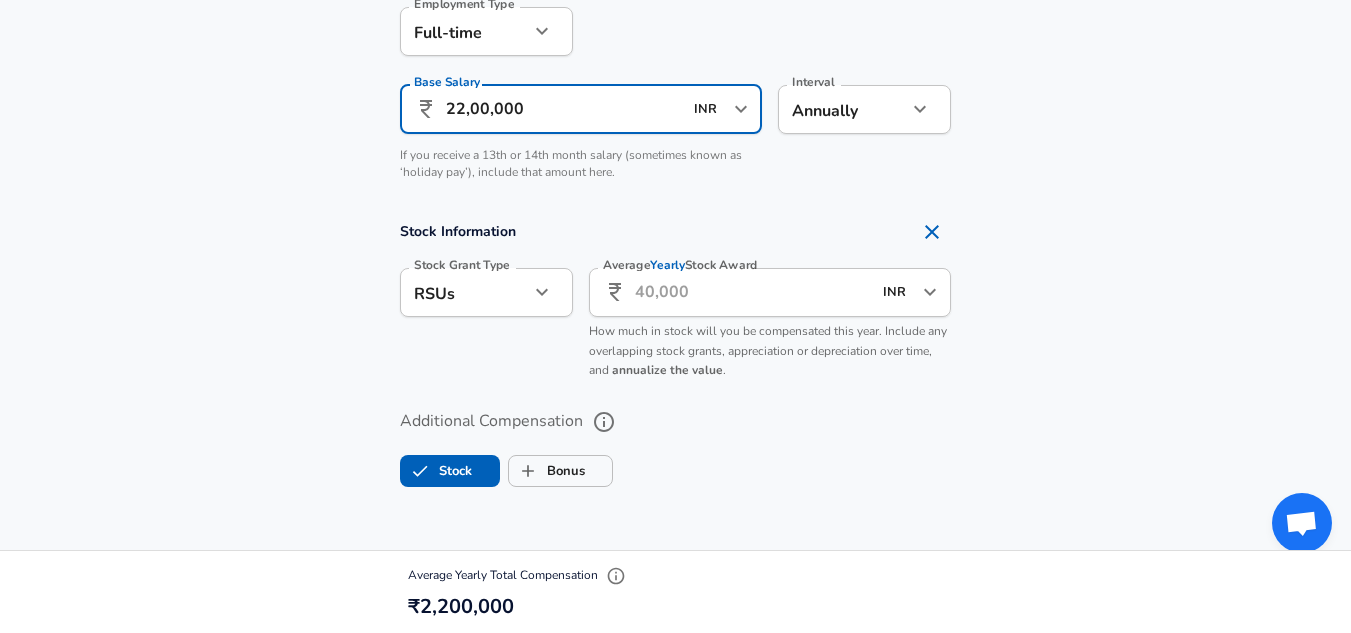 type on "22,00,000" 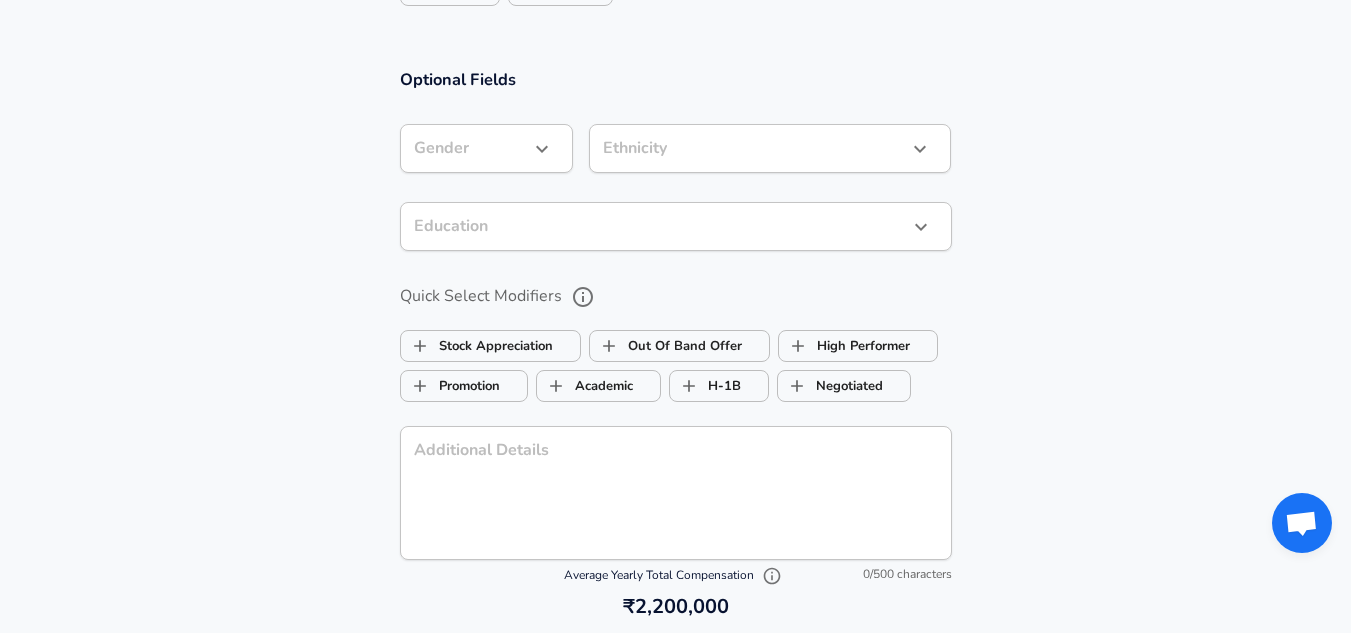scroll, scrollTop: 1760, scrollLeft: 0, axis: vertical 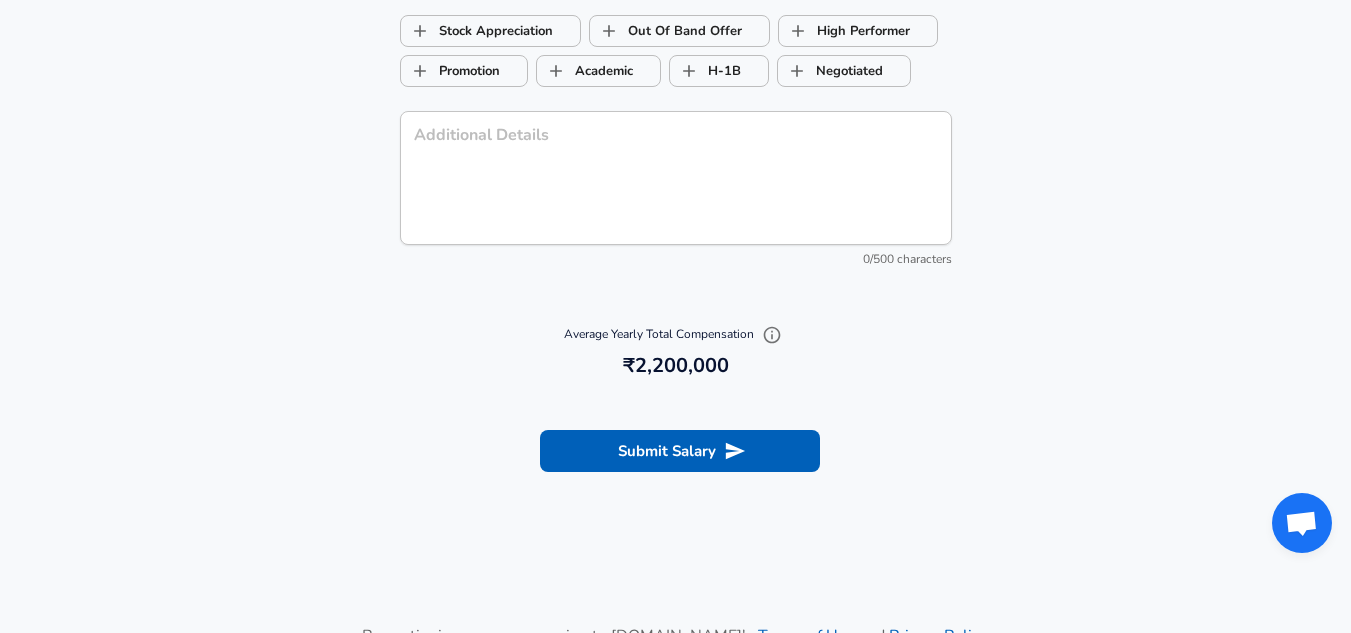 click on "Submit Salary" at bounding box center [680, 451] 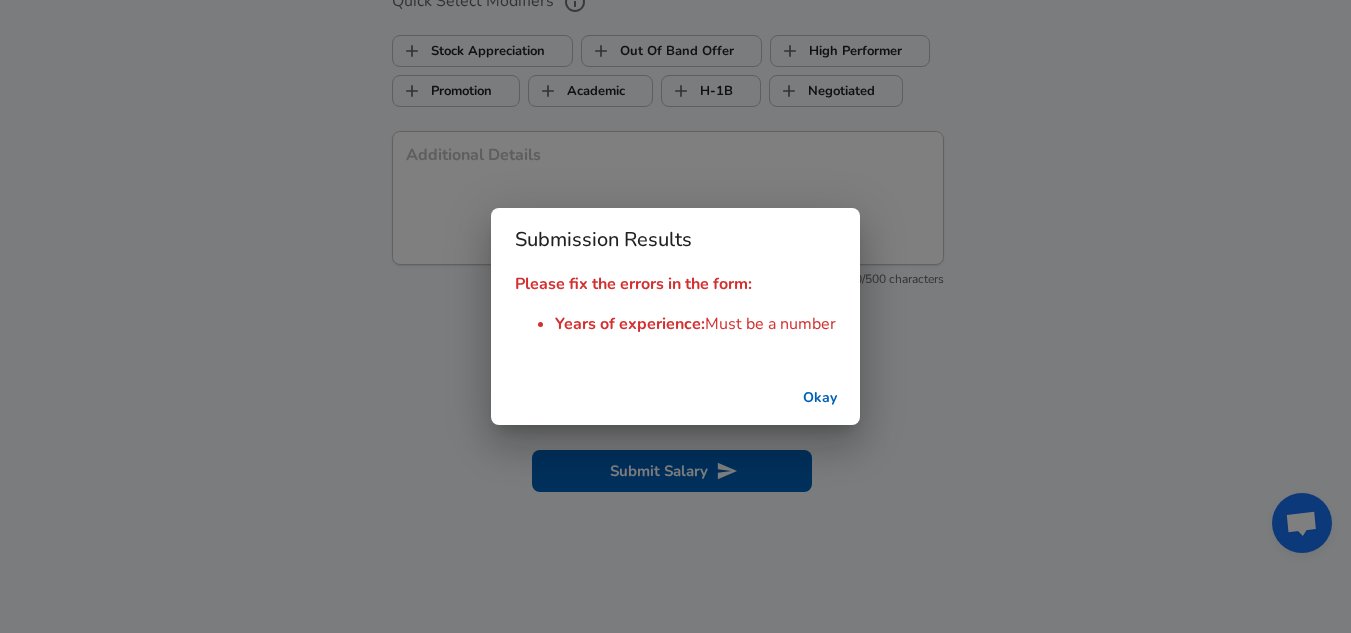 scroll, scrollTop: 1980, scrollLeft: 0, axis: vertical 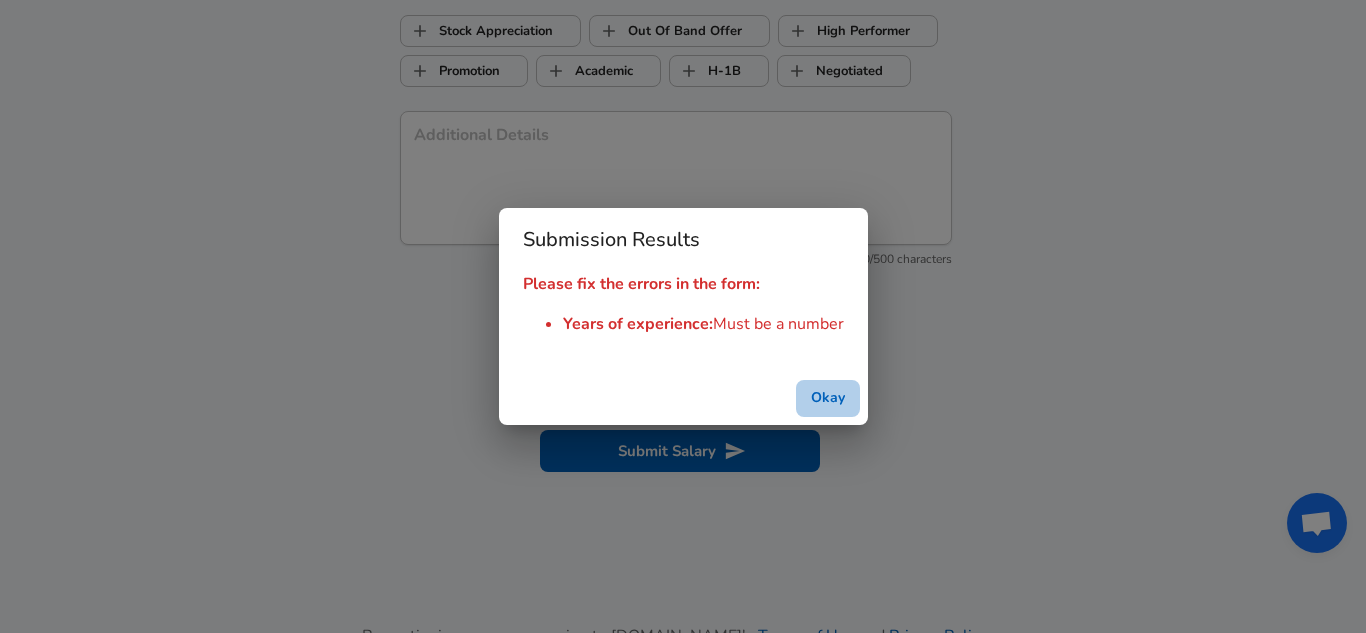 click on "Okay" at bounding box center (828, 398) 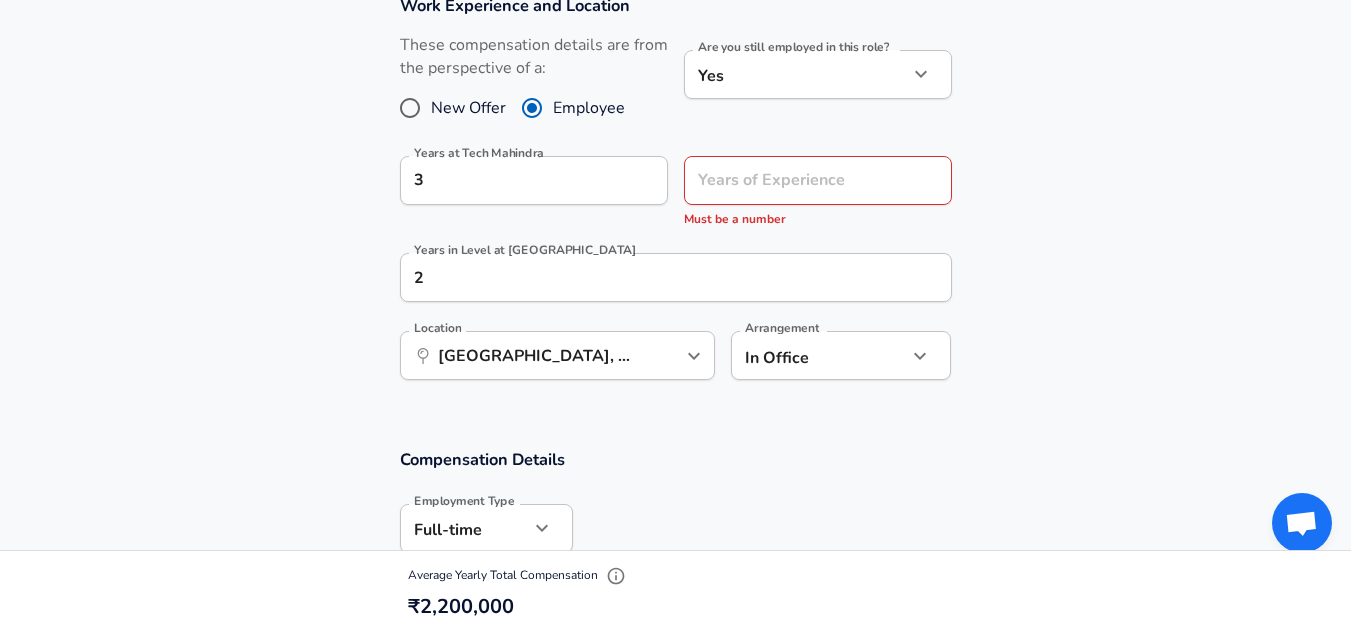 scroll, scrollTop: 880, scrollLeft: 0, axis: vertical 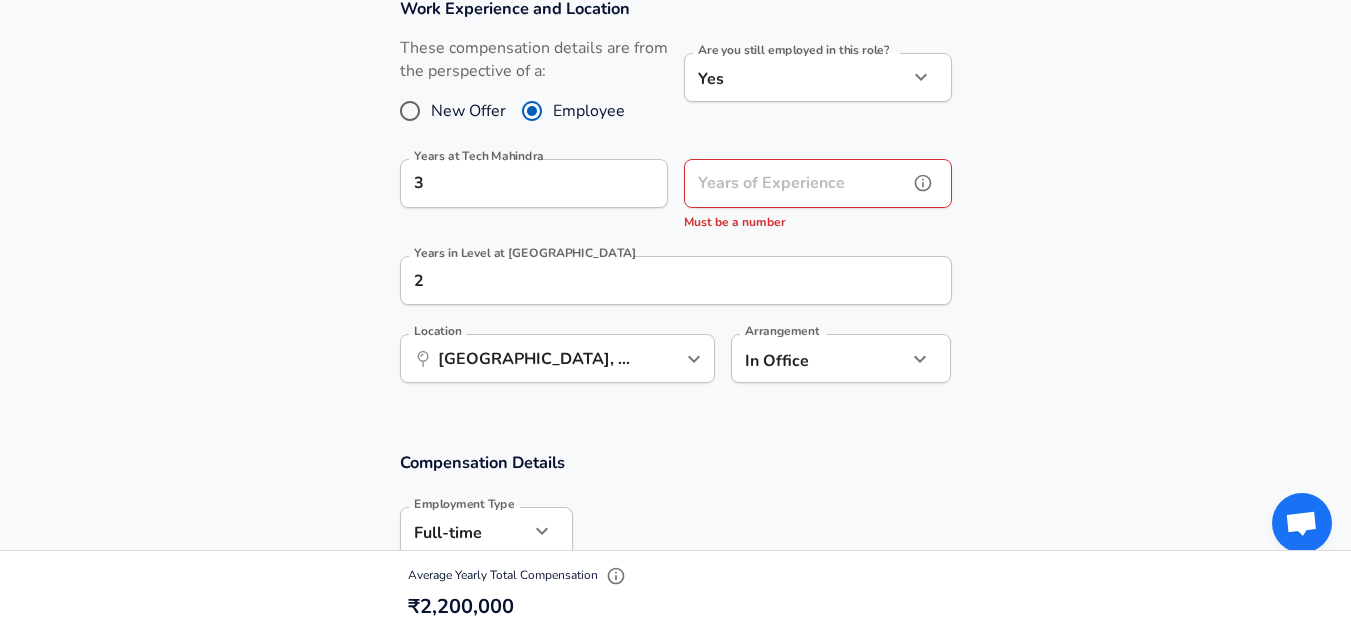 click on "Years of Experience Years of Experience Must be a number" at bounding box center (818, 196) 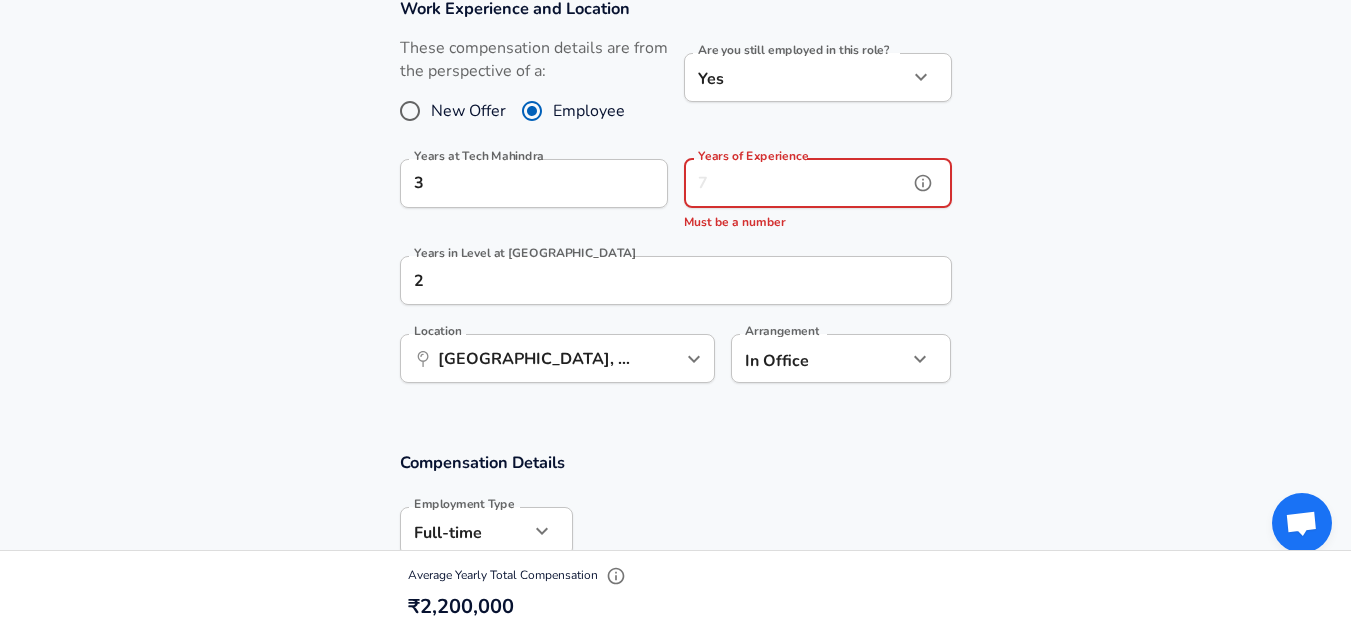 type on "9" 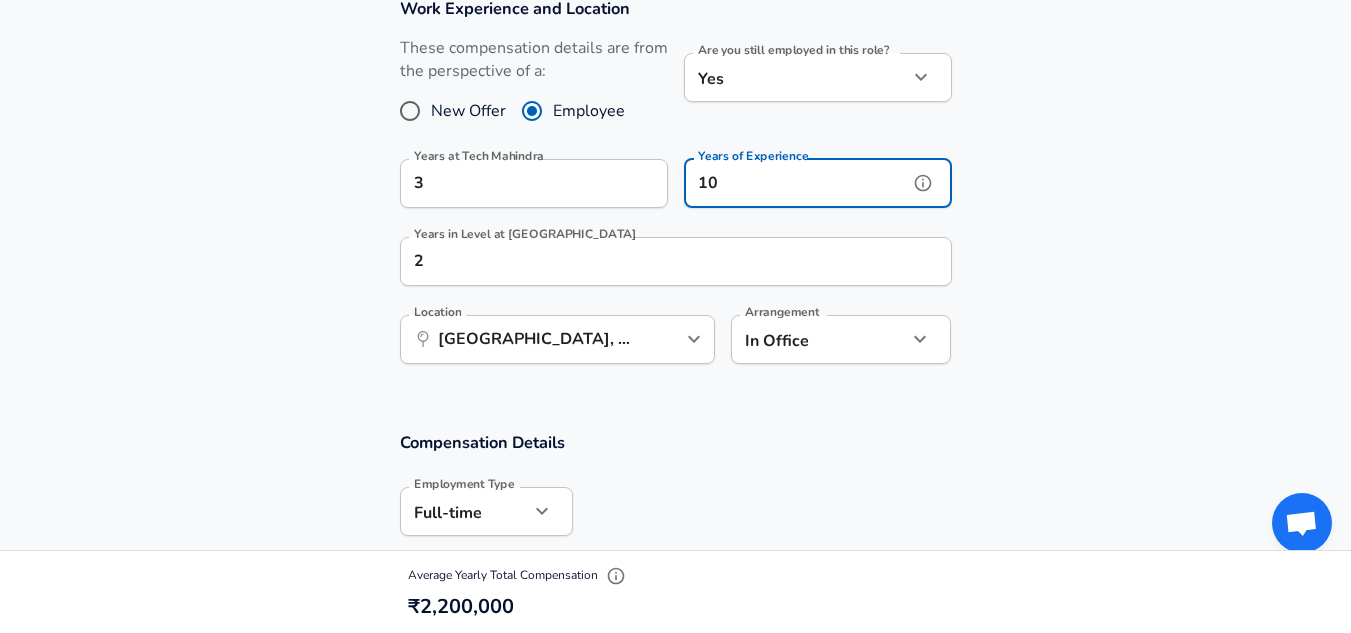type on "10" 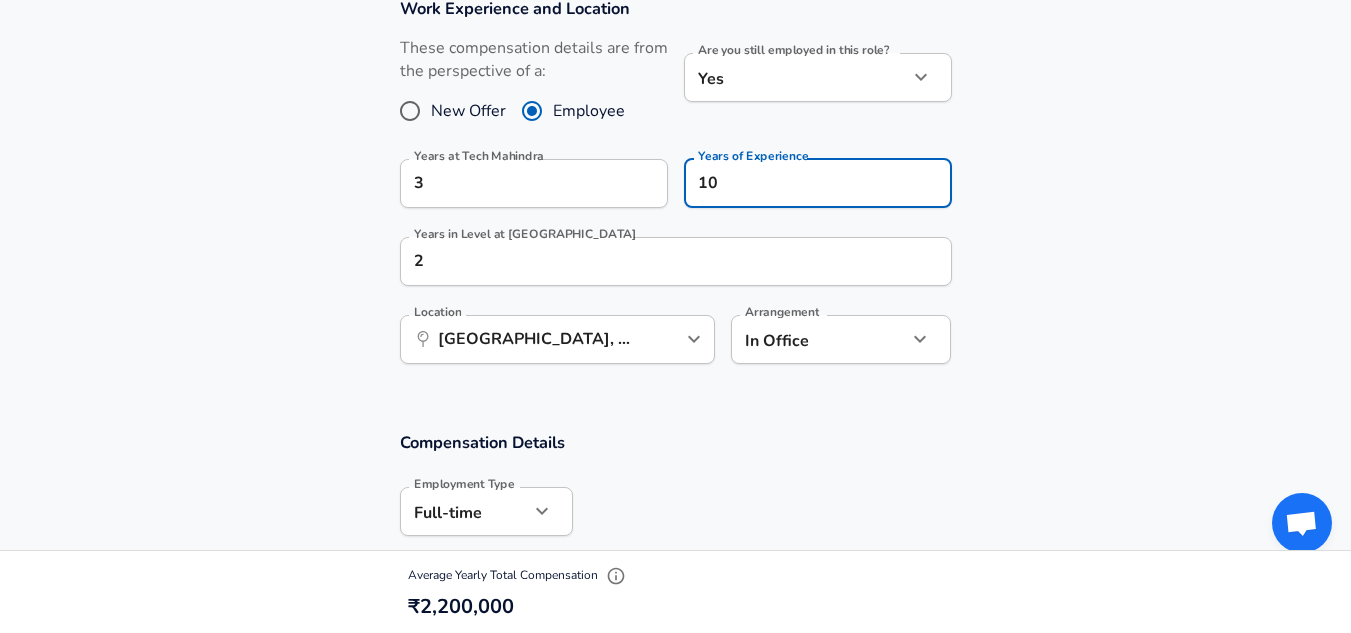 click on "Work Experience and Location These compensation details are from the perspective of a: New Offer Employee Are you still employed in this role? Yes yes Are you still employed in this role? Years at Tech Mahindra 3 Years at Tech Mahindra Years of Experience 10 Years of Experience Years in Level at Tech Mahindra 2 Years in Level at Tech Mahindra Location ​ [GEOGRAPHIC_DATA], [GEOGRAPHIC_DATA], [GEOGRAPHIC_DATA] Location Arrangement In Office office Arrangement" at bounding box center [675, 191] 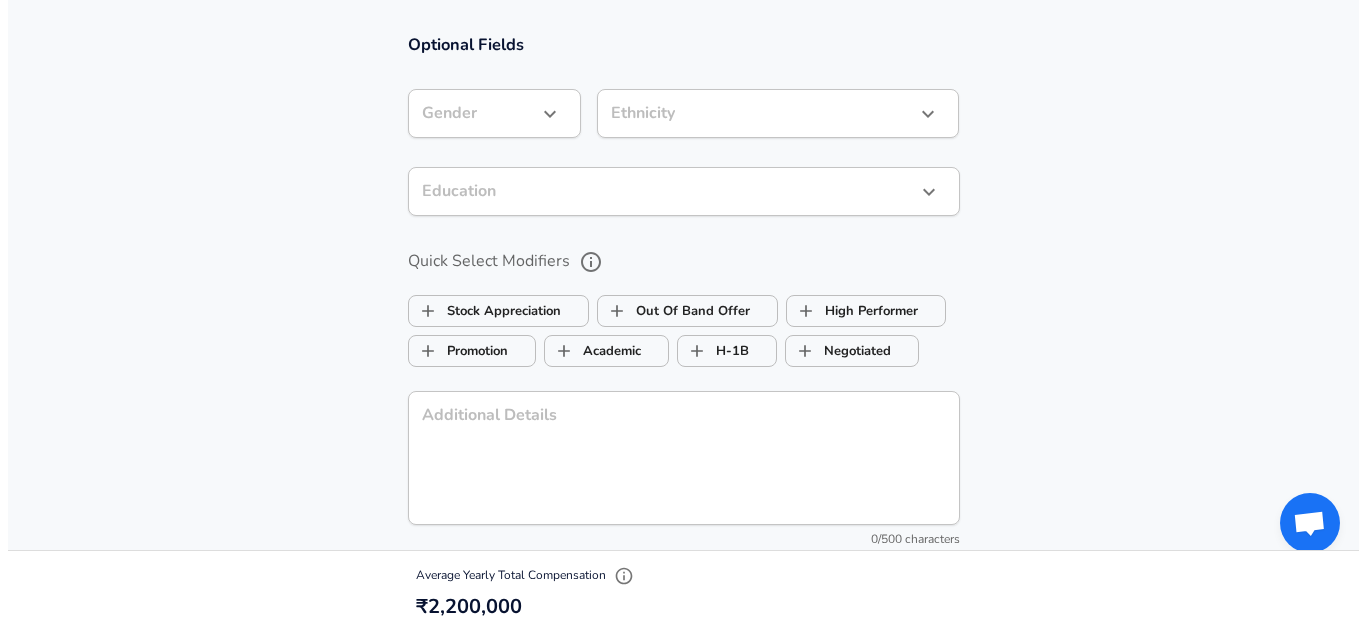 scroll, scrollTop: 2080, scrollLeft: 0, axis: vertical 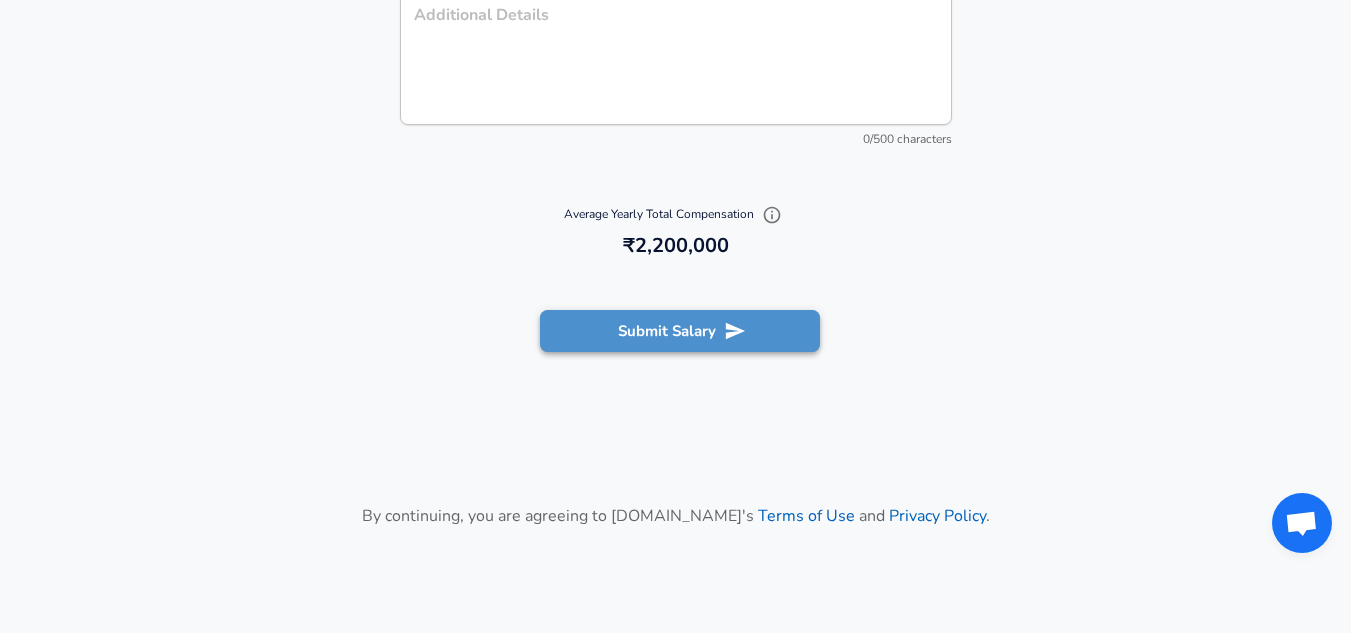 click on "Submit Salary" at bounding box center [680, 331] 